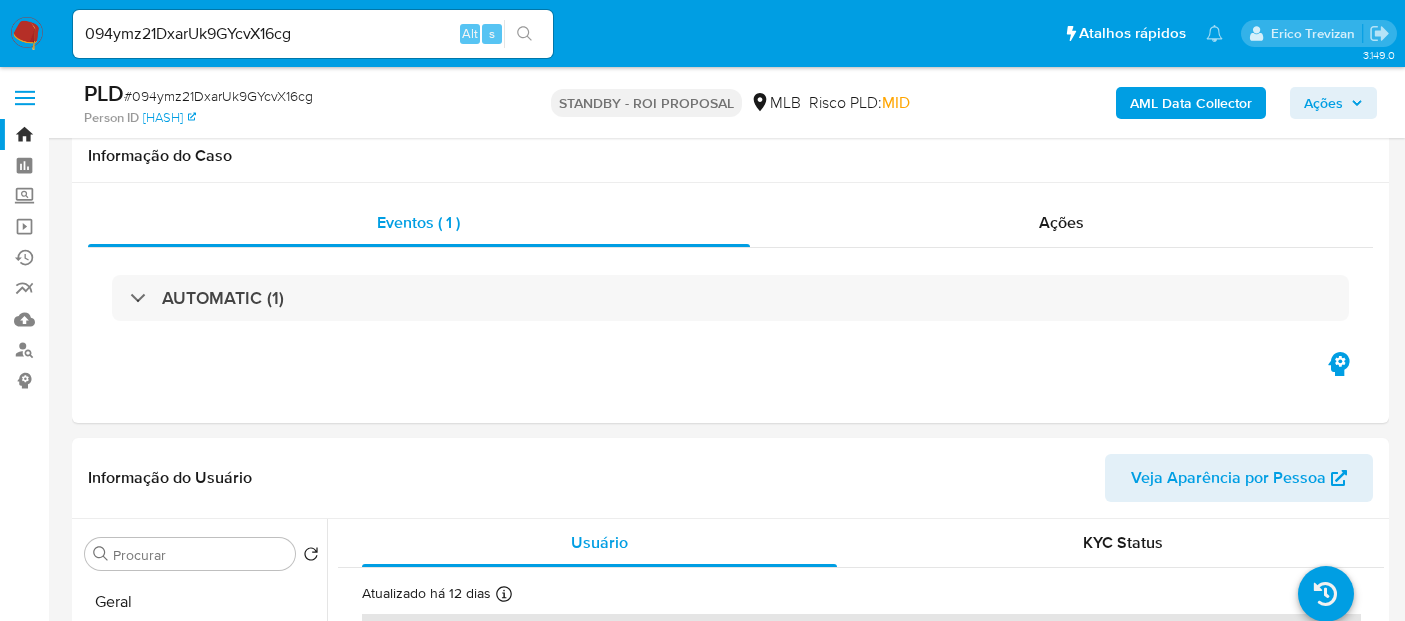 select on "10" 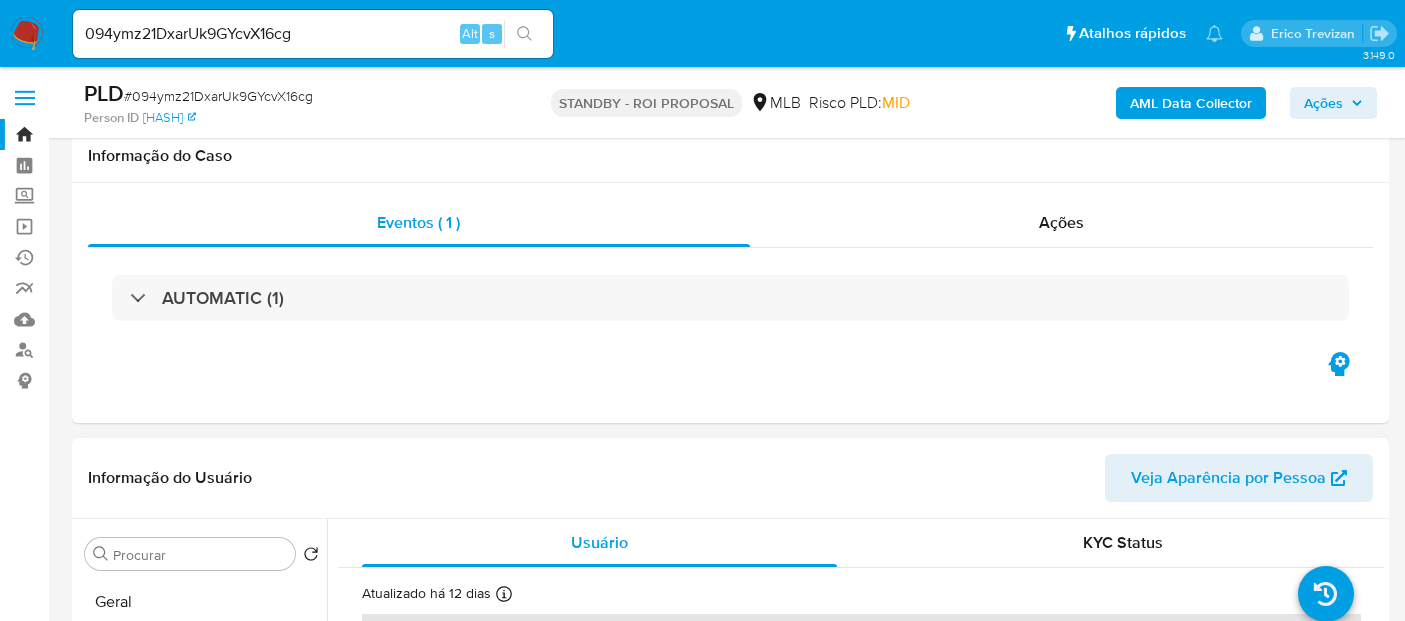 scroll, scrollTop: 224, scrollLeft: 0, axis: vertical 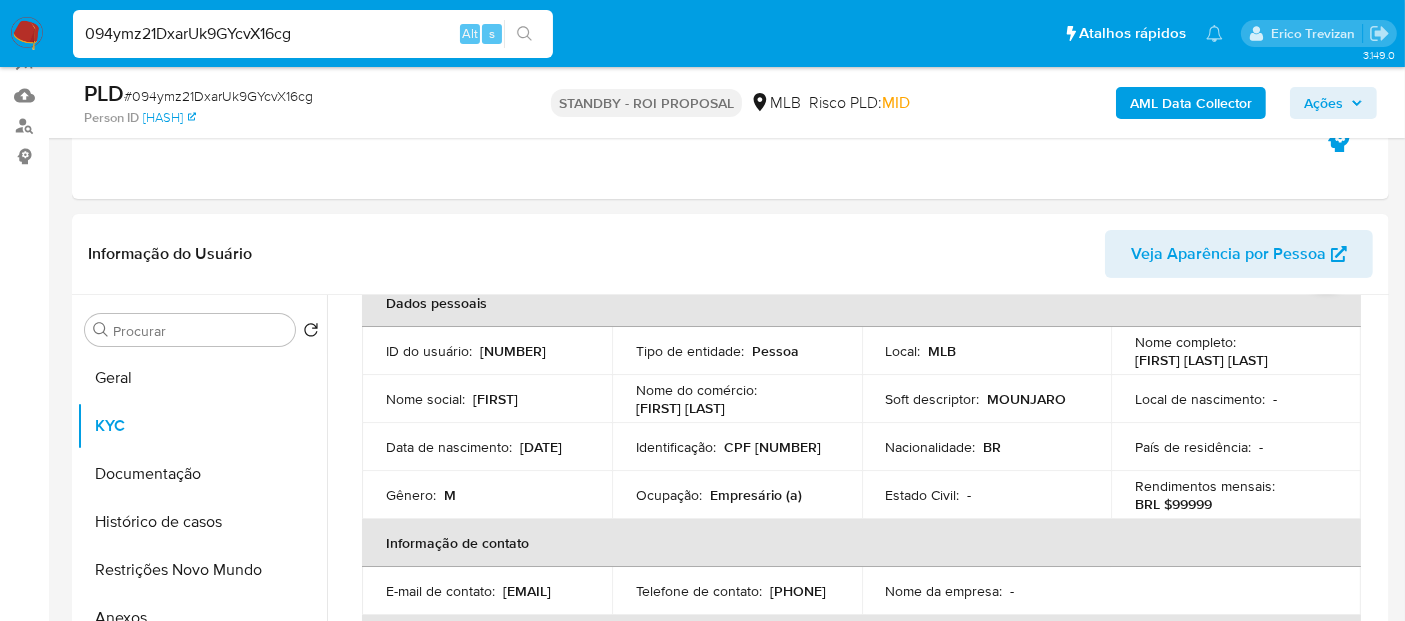 drag, startPoint x: 326, startPoint y: 37, endPoint x: 0, endPoint y: 37, distance: 326 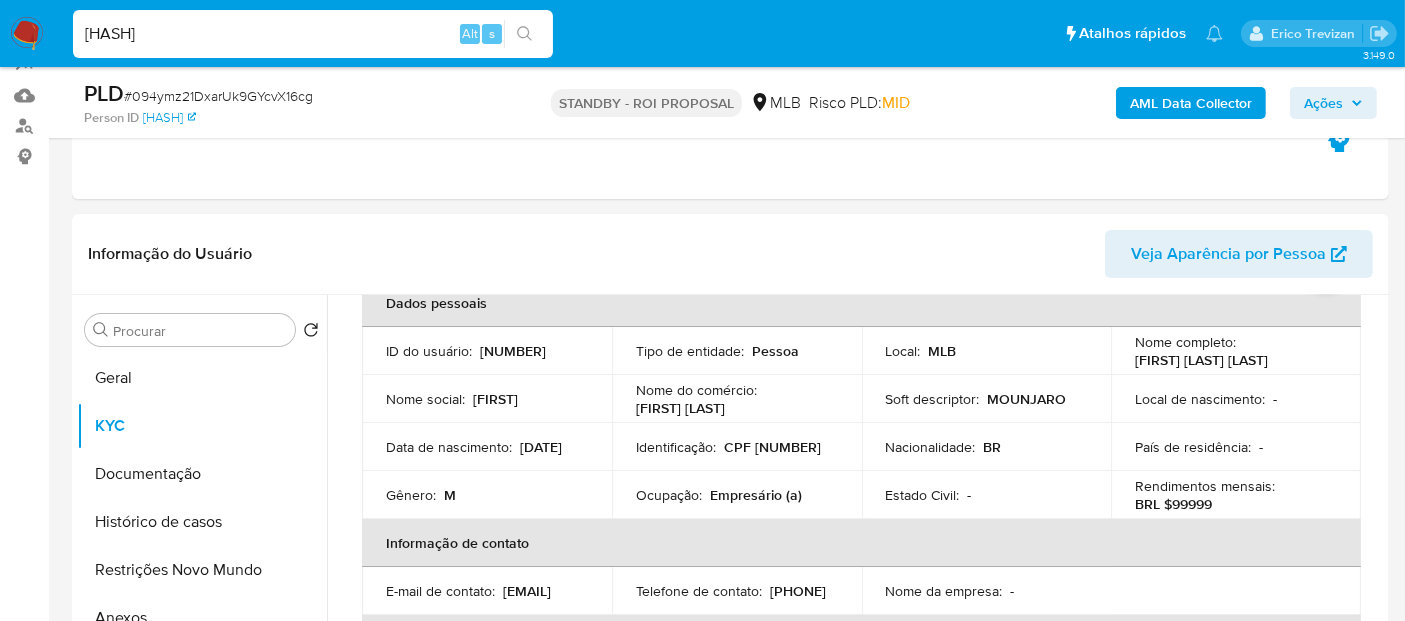 type on "mDCmxlgxhjwBQ5ZSt1vygLPt" 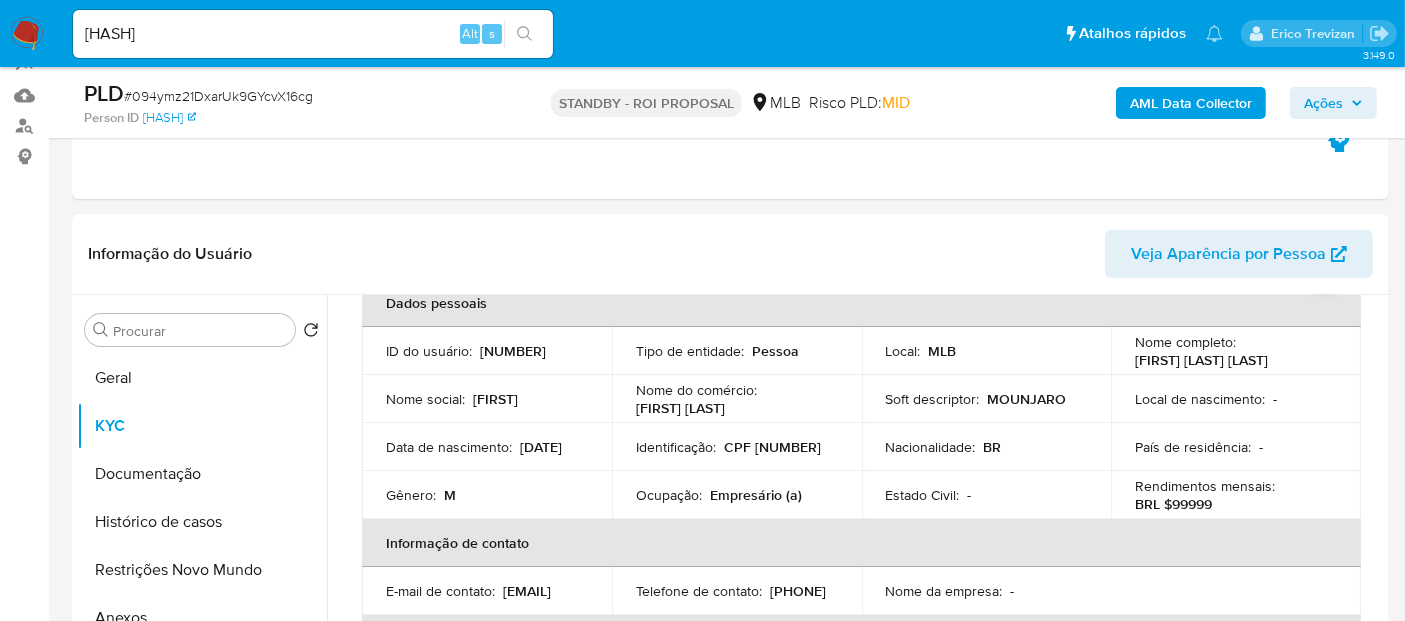 click 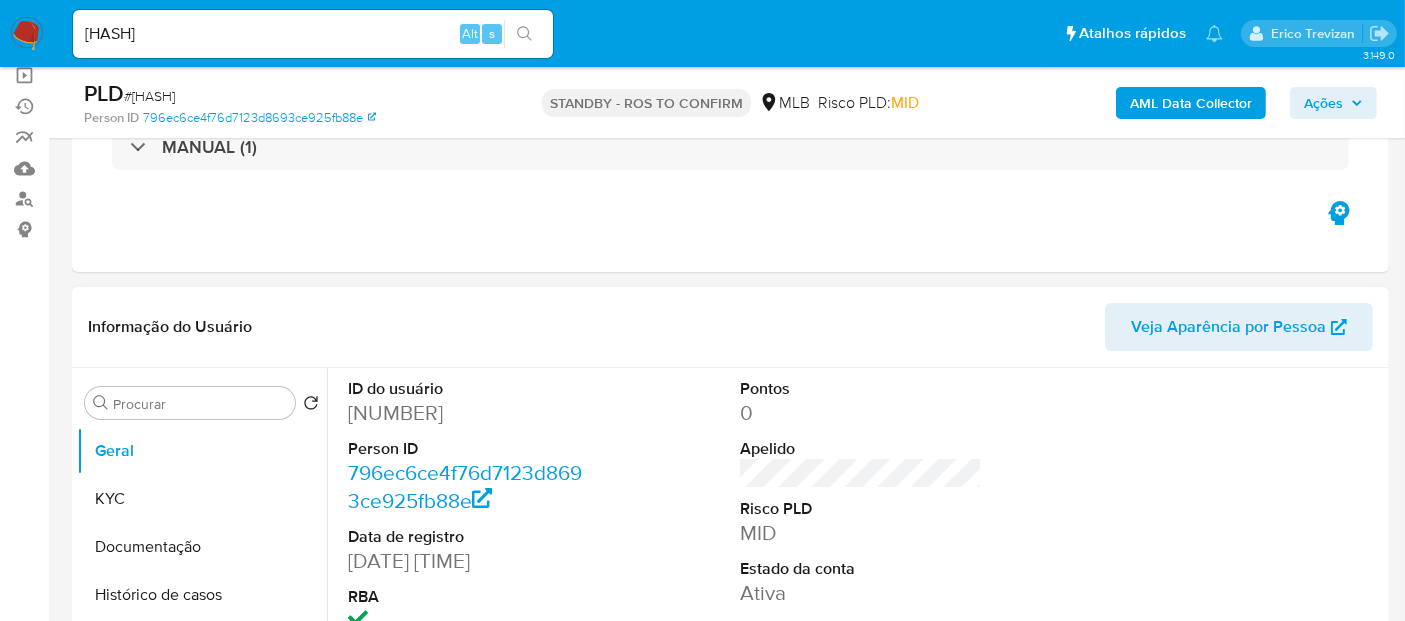 scroll, scrollTop: 222, scrollLeft: 0, axis: vertical 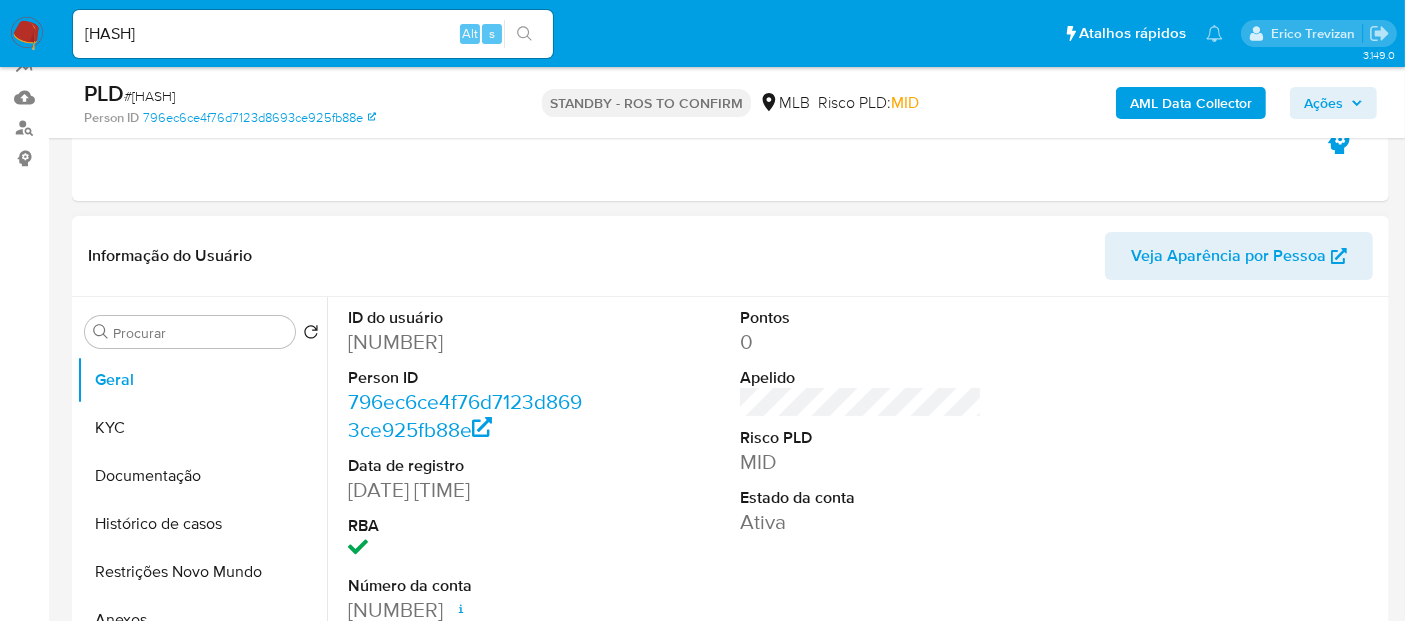 select on "10" 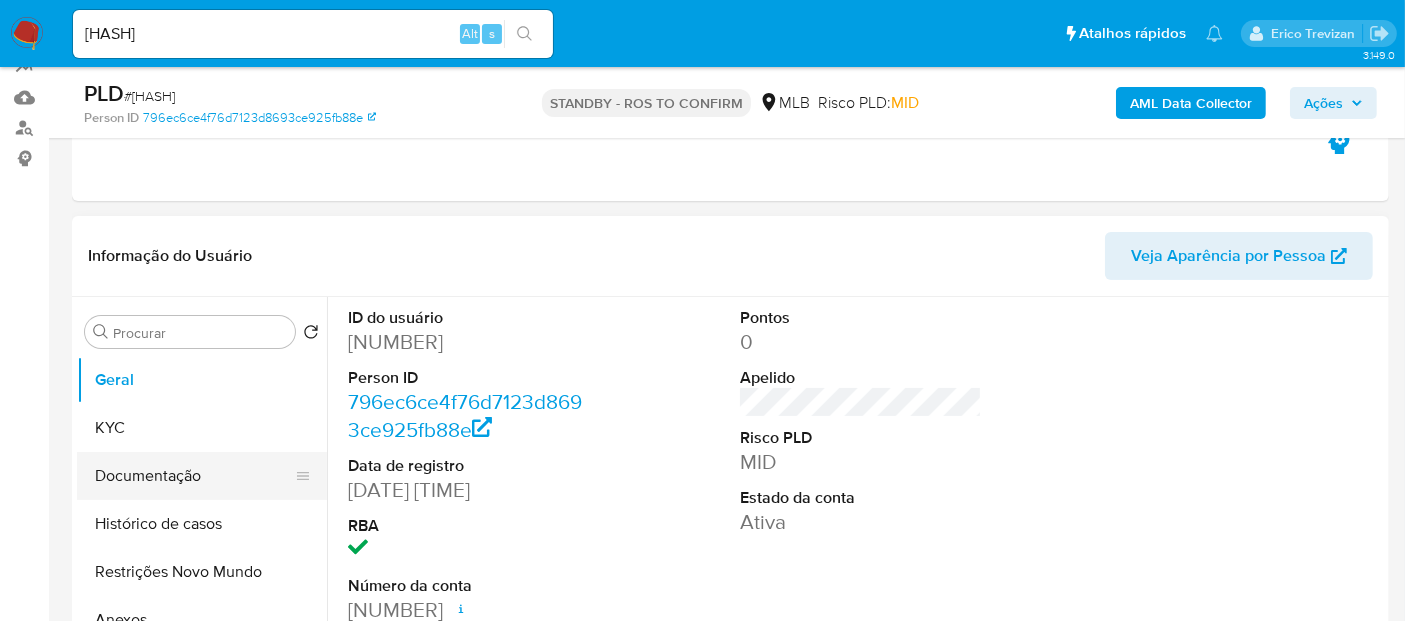 click on "Documentação" at bounding box center (194, 476) 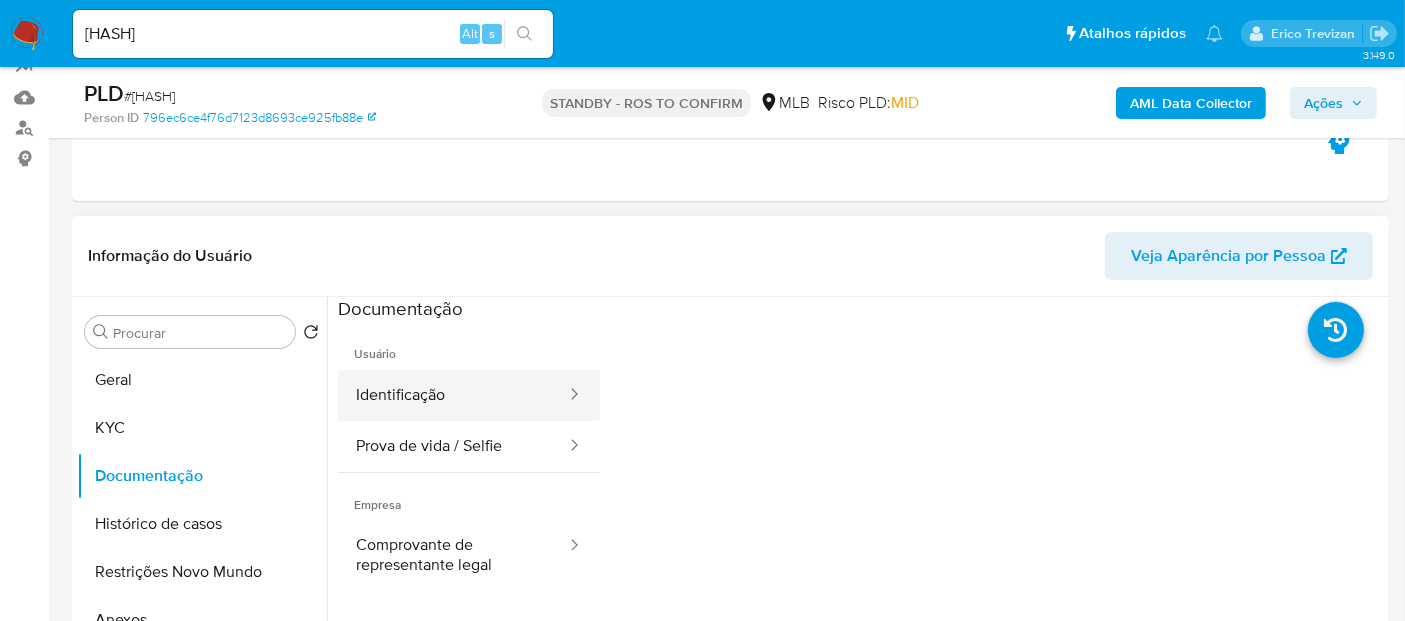 click on "Identificação" at bounding box center [453, 395] 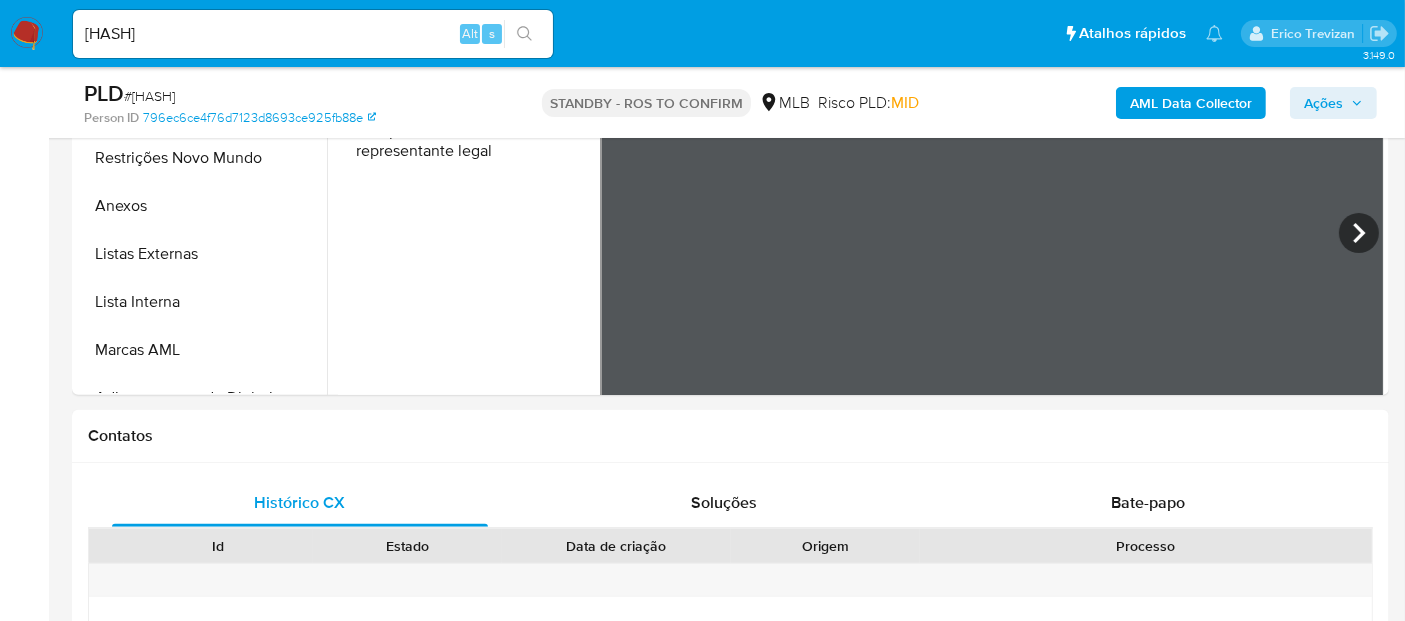 scroll, scrollTop: 619, scrollLeft: 0, axis: vertical 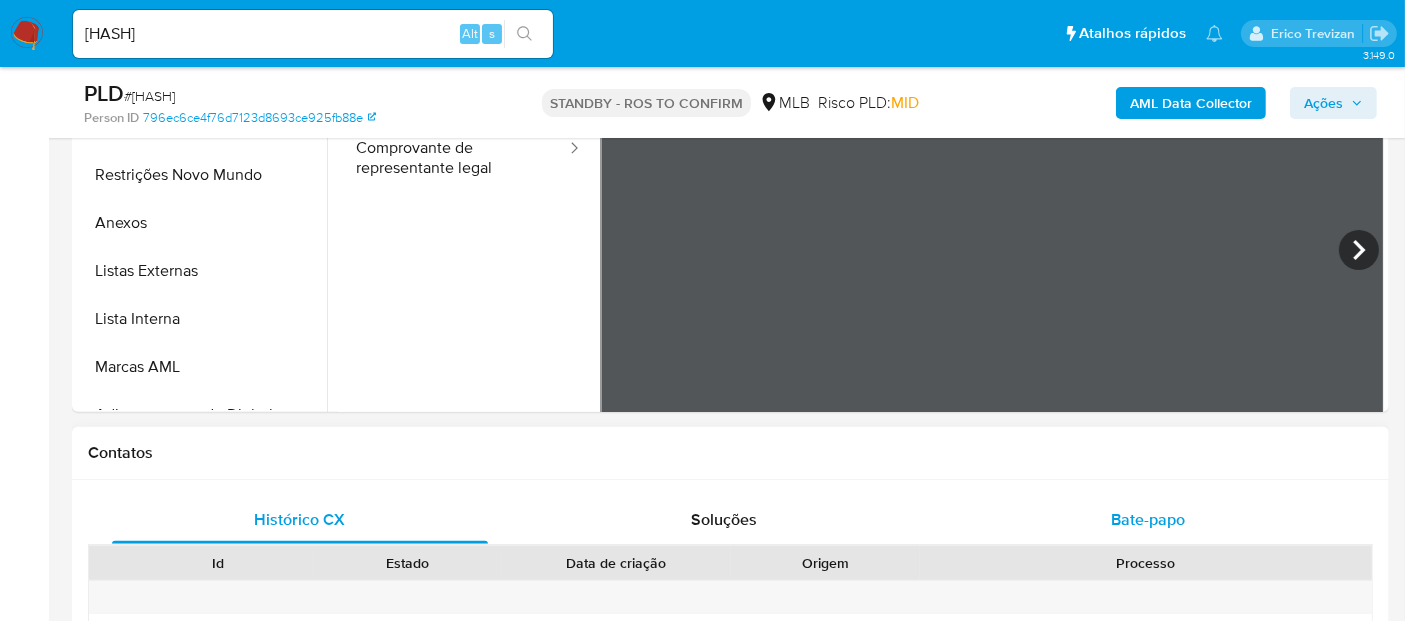 click on "Bate-papo" at bounding box center (1148, 519) 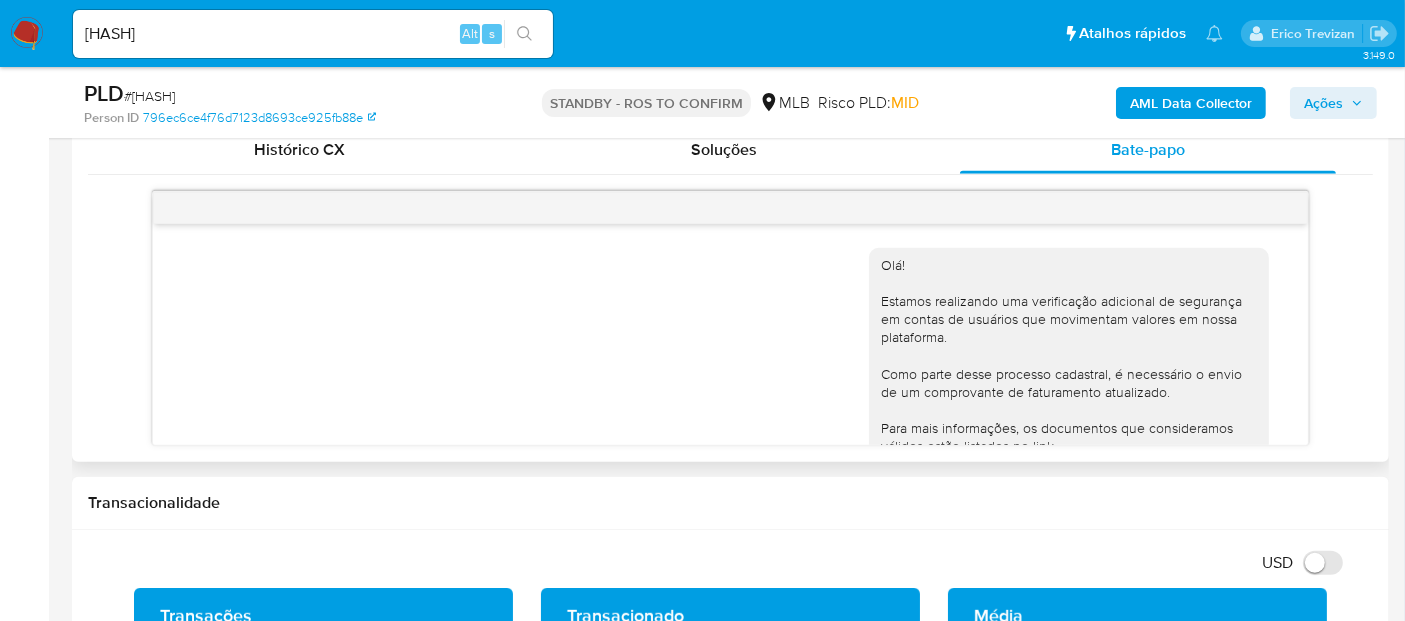scroll, scrollTop: 994, scrollLeft: 0, axis: vertical 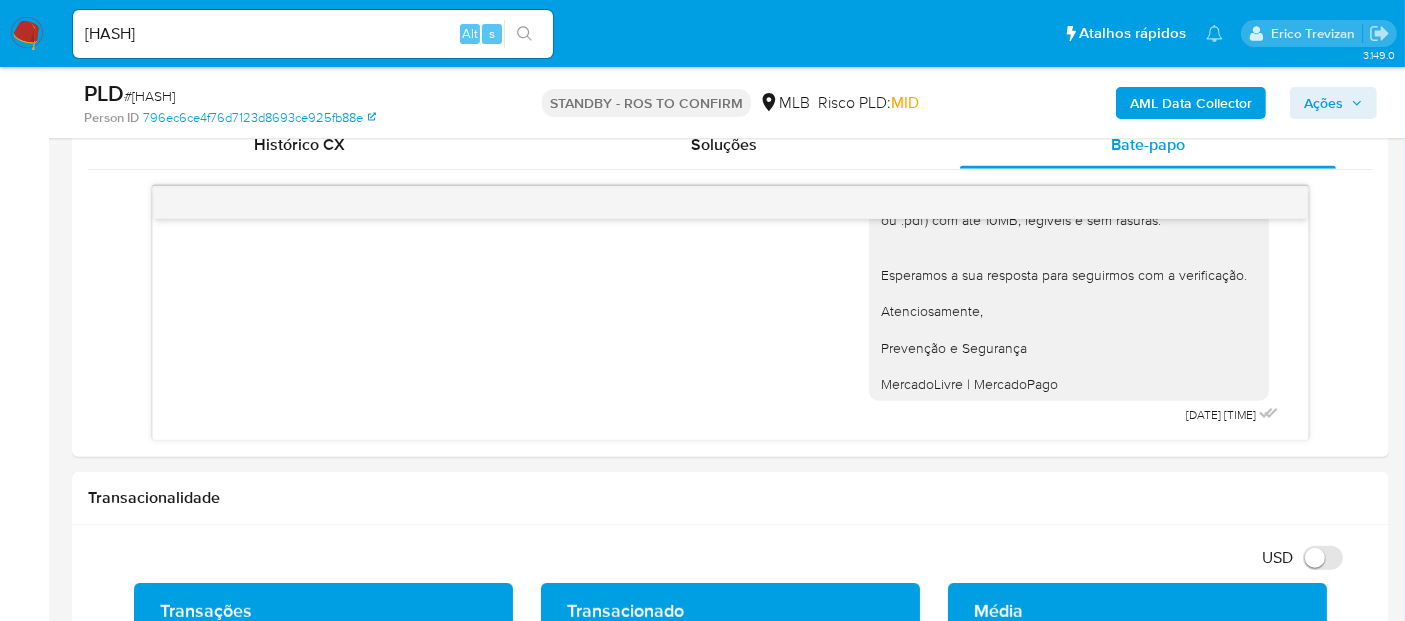 click at bounding box center [27, 34] 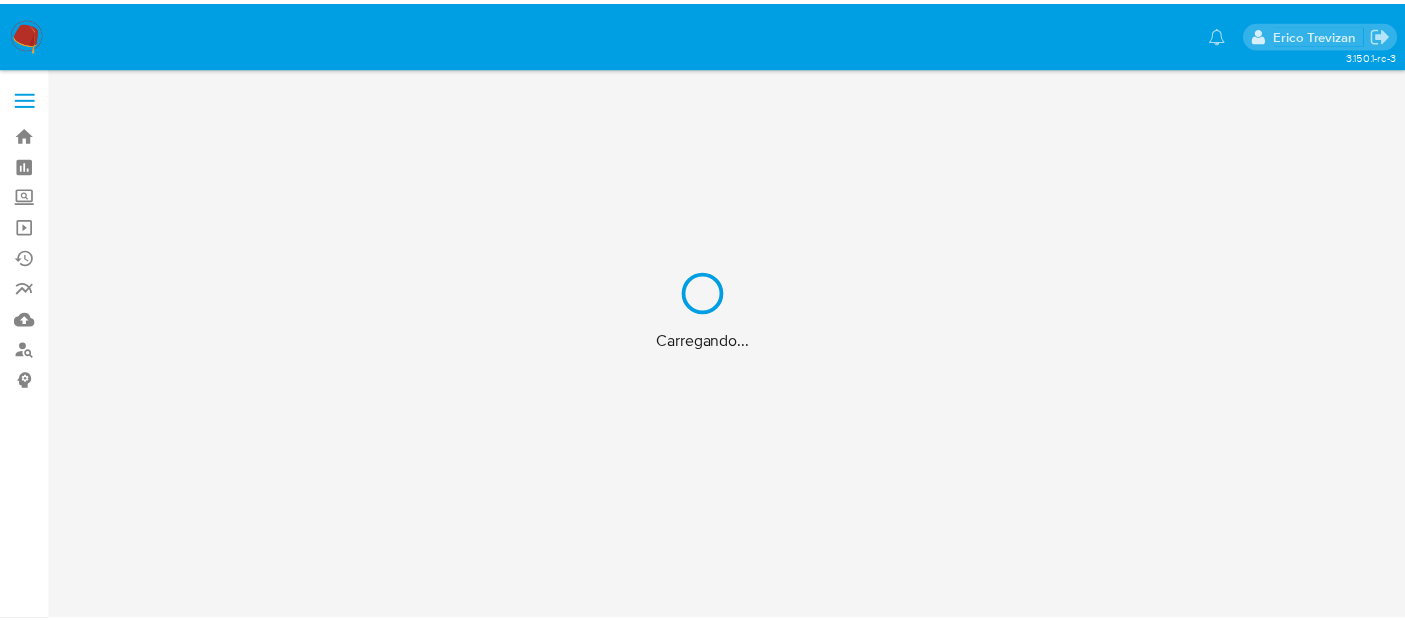 scroll, scrollTop: 0, scrollLeft: 0, axis: both 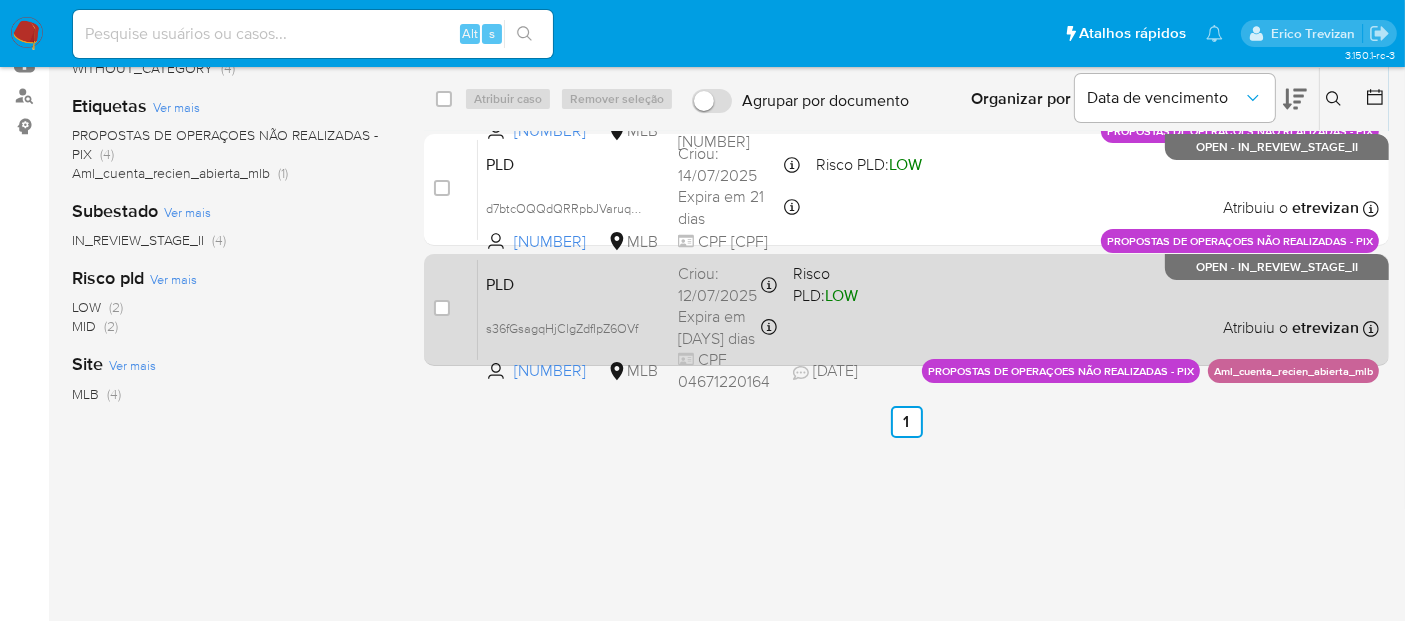 click on "PLD s36fGsagqHjClgZdfIpZ6OVf 184264770 MLB Risco PLD:  LOW Criou: 12/07/2025   Criou: 12/07/2025 01:09:22 Expira em 19 dias   Expira em 26/08/2025 01:09:22 CPF   04671220164 26/07/2025   26/07/2025 15:36 Atribuiu o   etrevizan   Asignado el: 14/07/2025 15:17:02 PROPOSTAS DE OPERAÇOES NÃO REALIZADAS - PIX Aml_cuenta_recien_abierta_mlb OPEN - IN_REVIEW_STAGE_II" at bounding box center (928, 309) 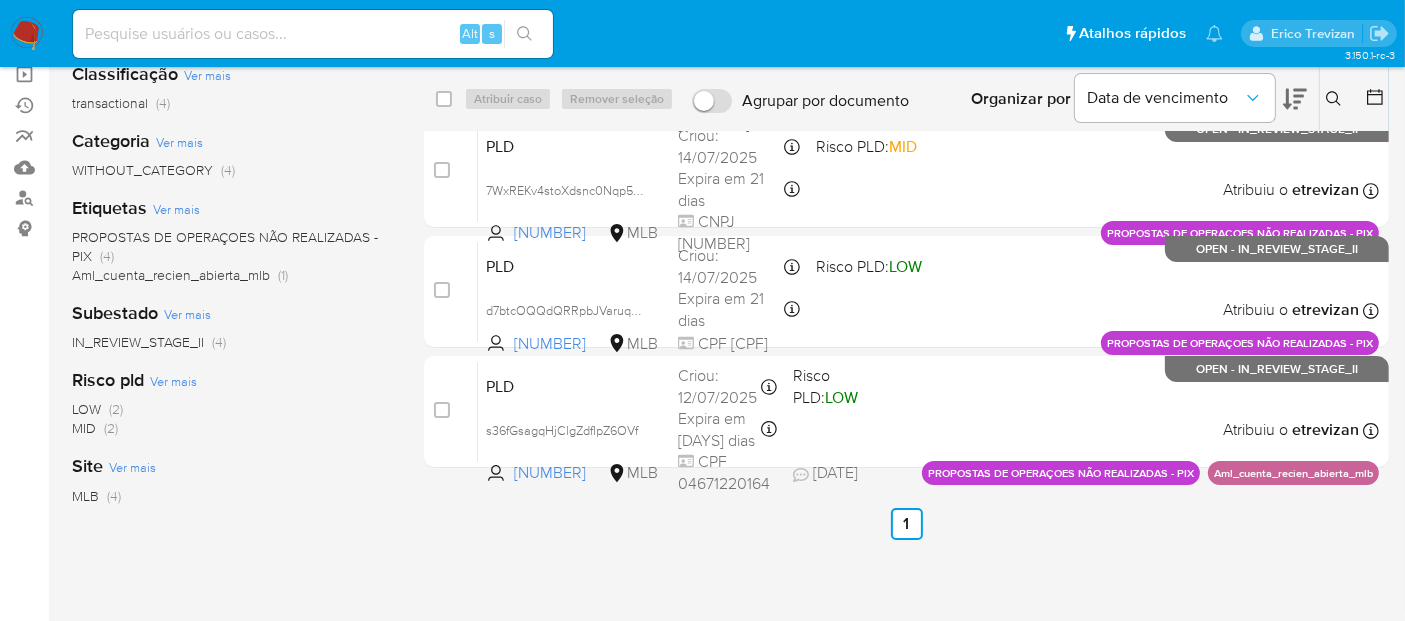 scroll, scrollTop: 31, scrollLeft: 0, axis: vertical 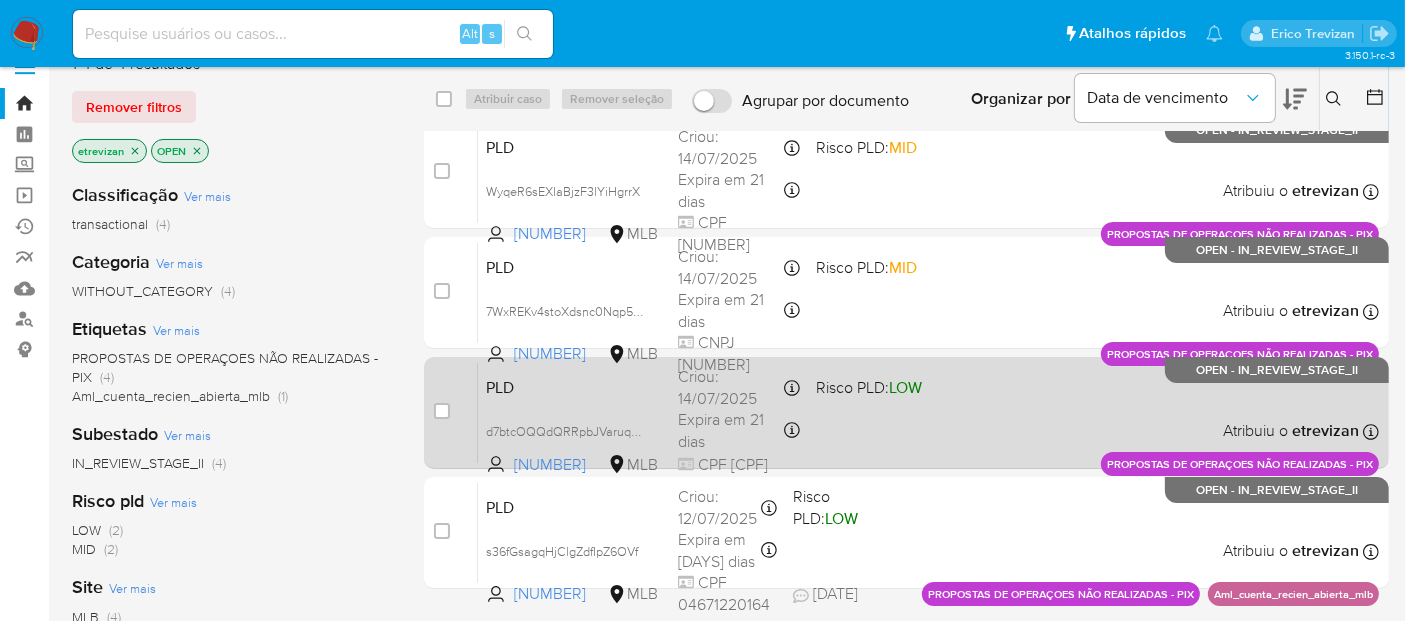 click on "PLD d7btcOQQdQRRpbJVaruqVgQg 746657611 MLB Risco PLD:  LOW Criou: 14/07/2025   Criou: 14/07/2025 15:17:06 Expira em 21 dias   Expira em 28/08/2025 15:17:07 CPF   07665343325 Atribuiu o   etrevizan   Asignado el: 14/07/2025 15:17:06 PROPOSTAS DE OPERAÇOES NÃO REALIZADAS - PIX OPEN - IN_REVIEW_STAGE_II" at bounding box center [928, 412] 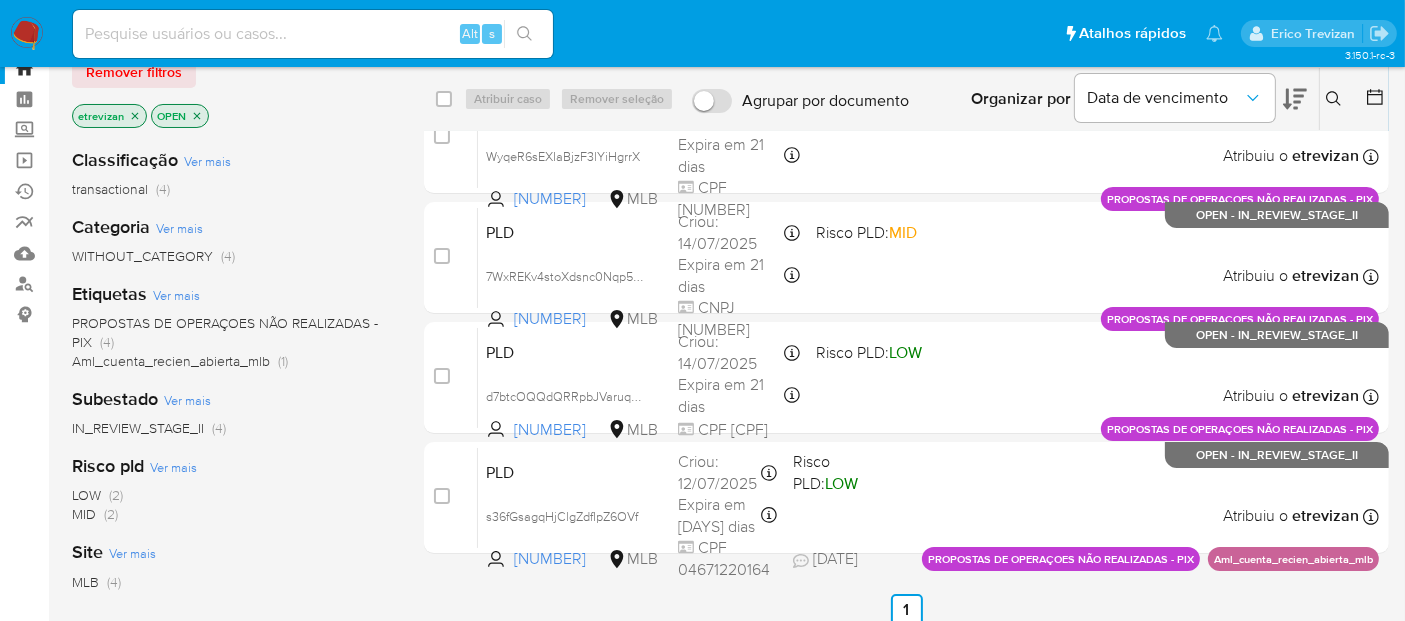 scroll, scrollTop: 0, scrollLeft: 0, axis: both 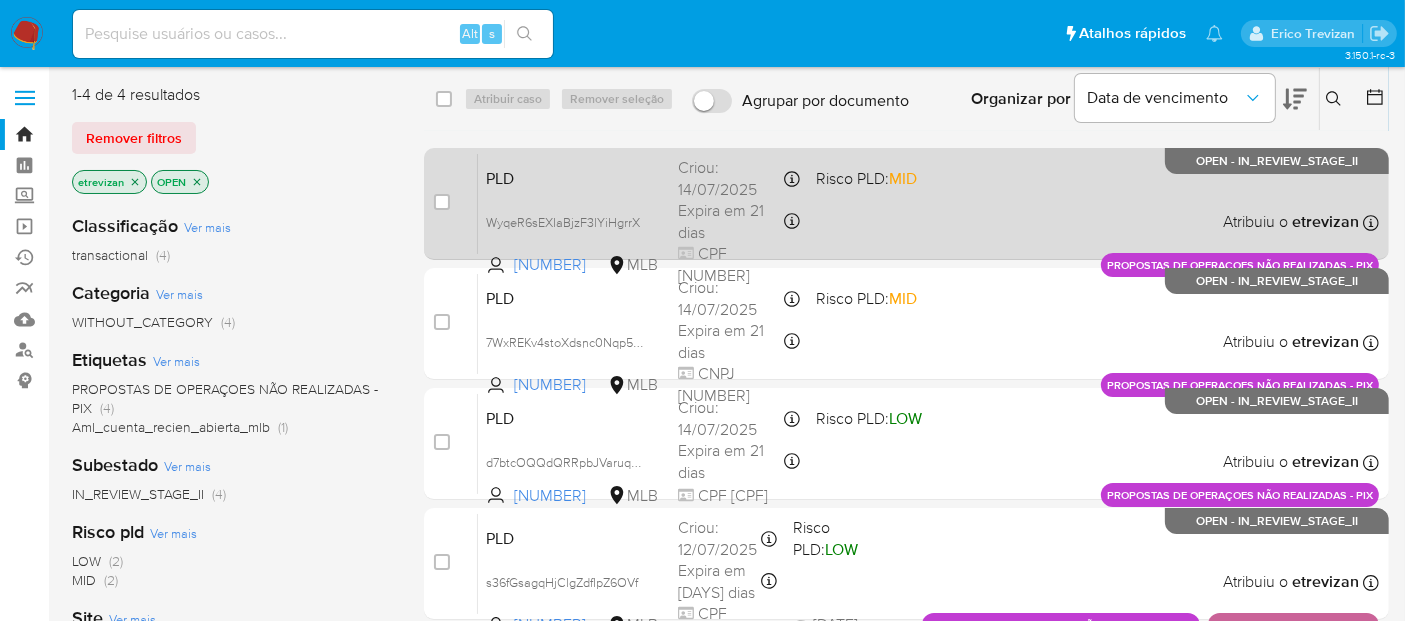 click on "PLD WyqeR6sEXIaBjzF3lYiHgrrX 8705552 MLB Risco PLD:  MID Criou: 14/07/2025   Criou: 14/07/2025 15:17:20 Expira em 21 dias   Expira em 28/08/2025 15:17:21 CPF   88594009291 Atribuiu o   etrevizan   Asignado el: 14/07/2025 15:17:20 PROPOSTAS DE OPERAÇOES NÃO REALIZADAS - PIX OPEN - IN_REVIEW_STAGE_II" at bounding box center (928, 203) 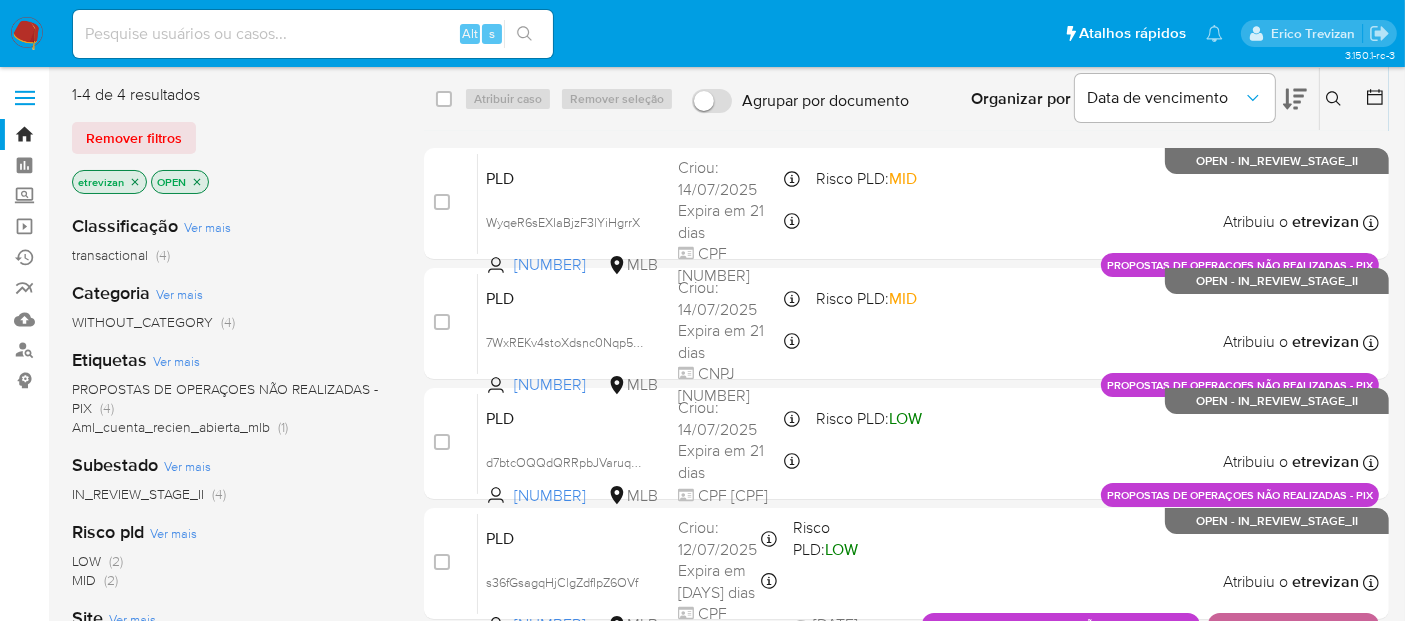 click at bounding box center [313, 34] 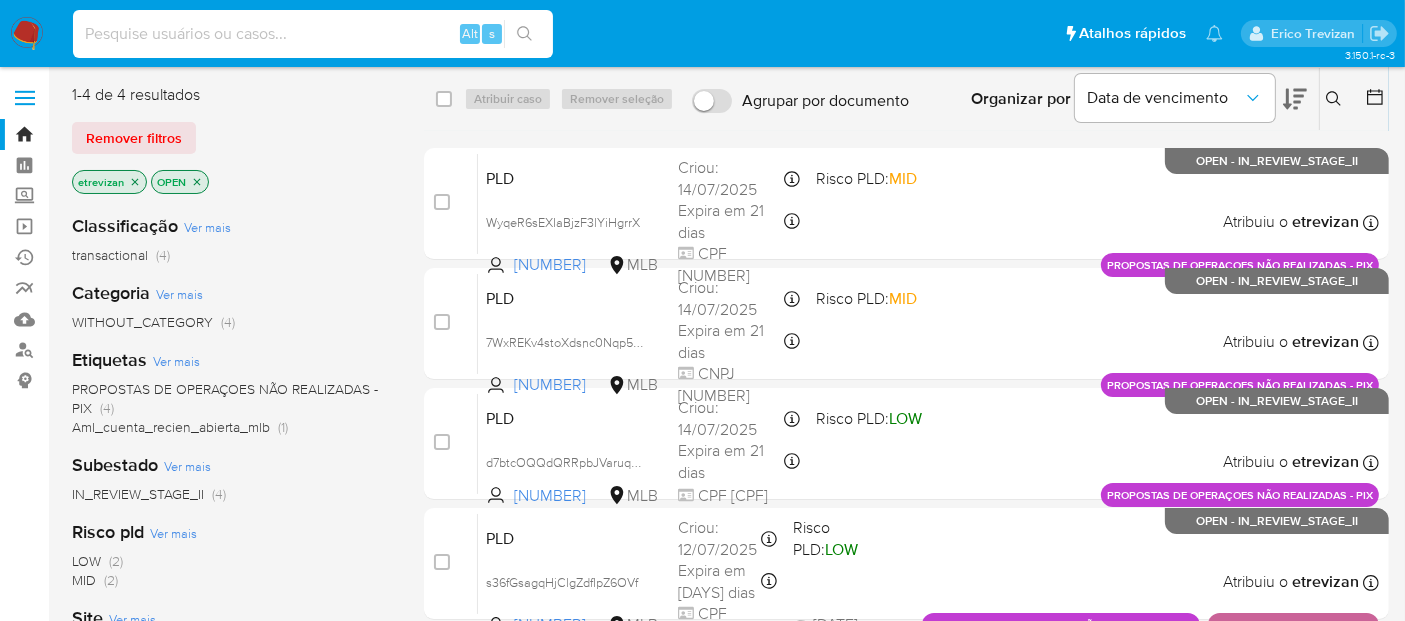paste on "WyqeR6sEXIaBjzF3lYiHgrrX" 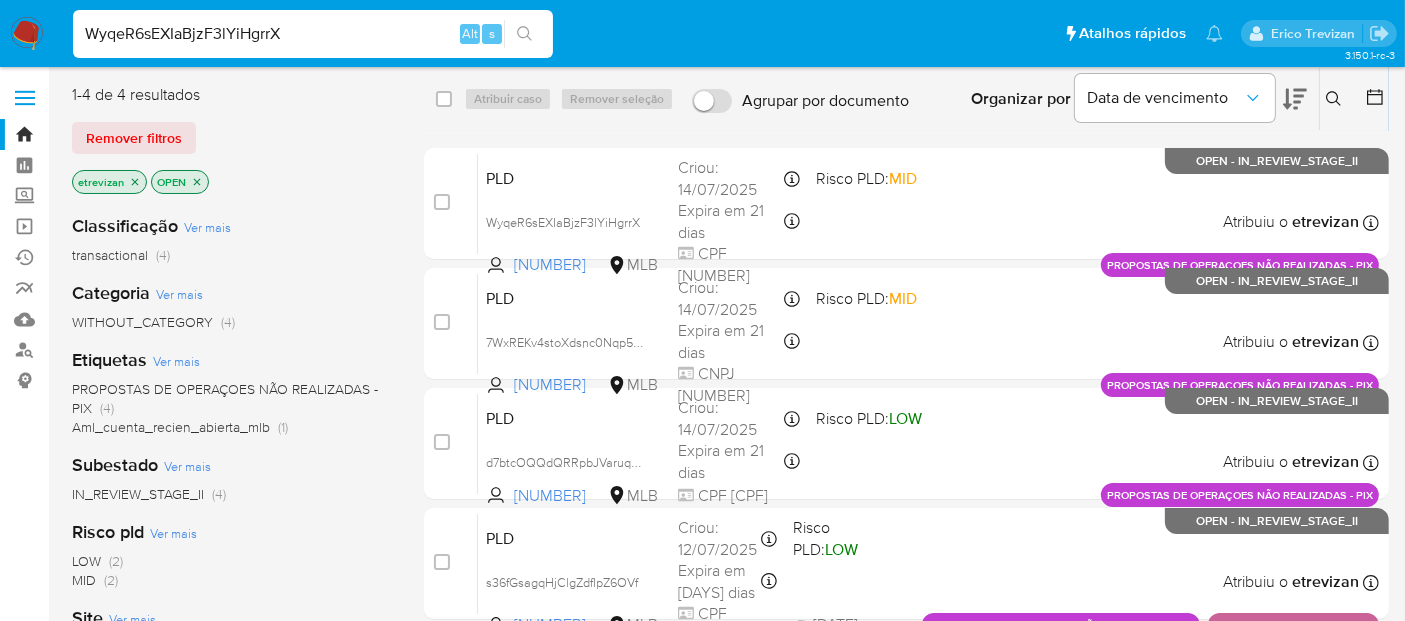 type on "WyqeR6sEXIaBjzF3lYiHgrrX" 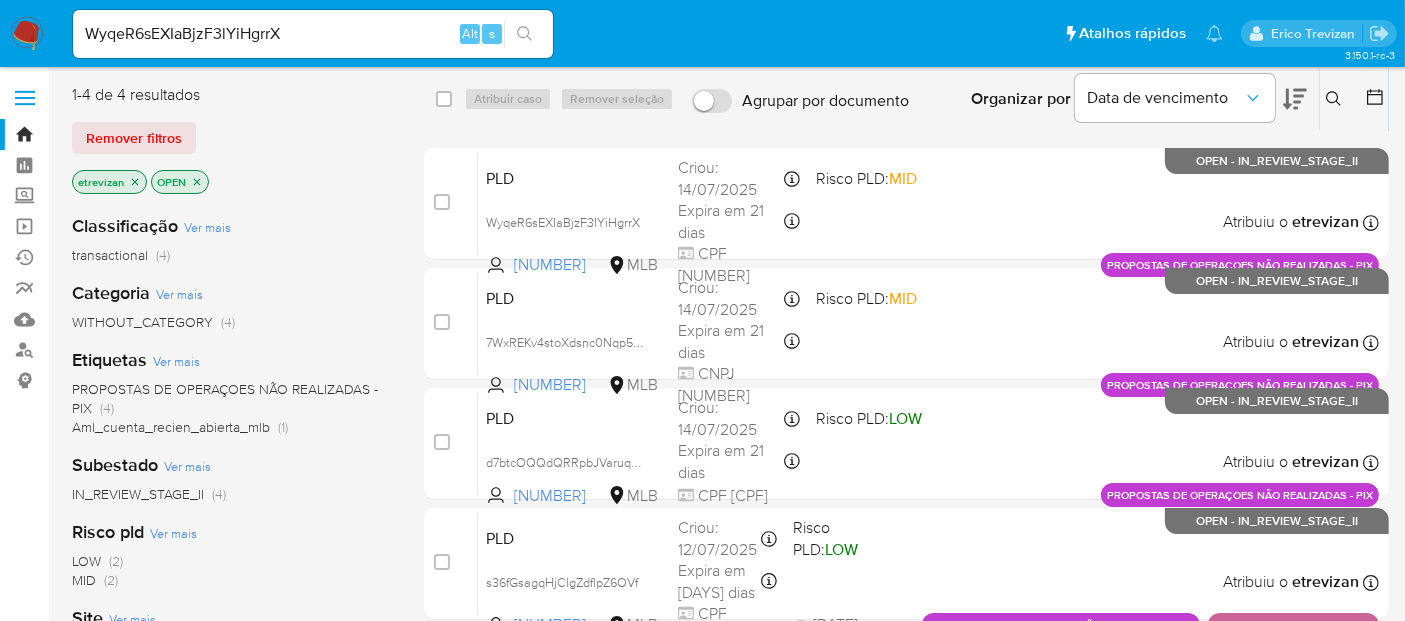 click 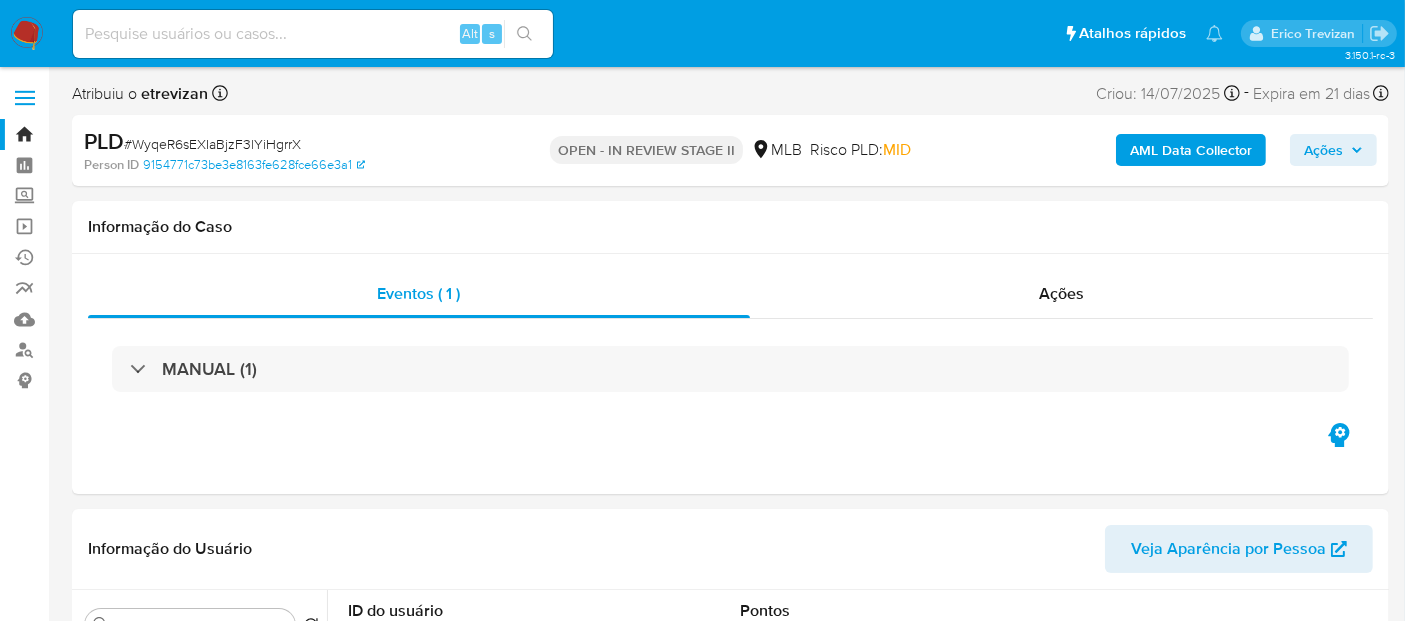 select on "10" 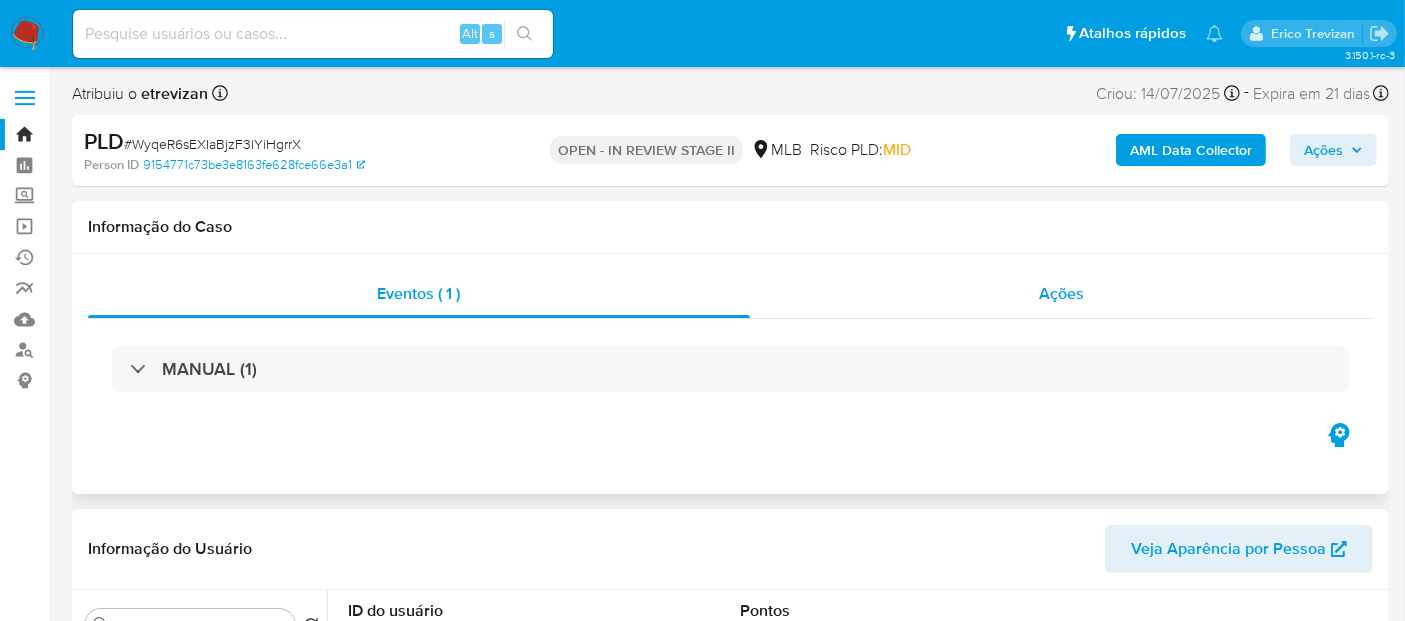 click on "Ações" at bounding box center (1061, 293) 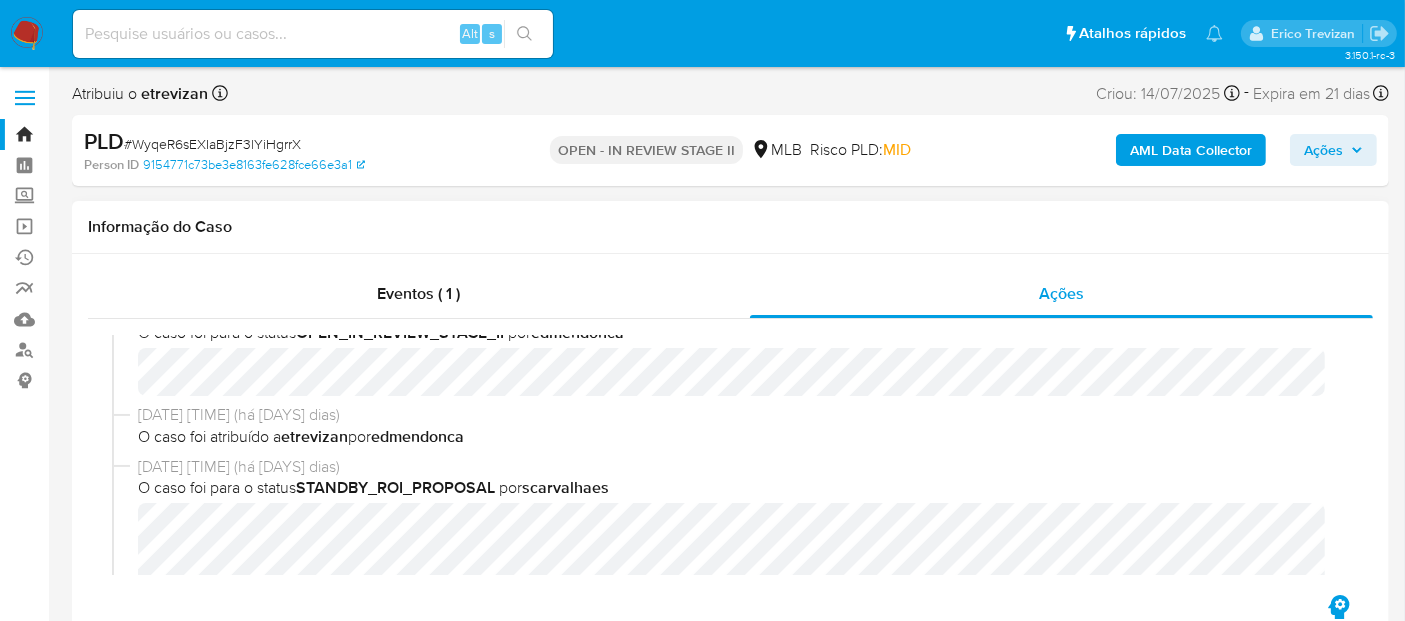 scroll, scrollTop: 0, scrollLeft: 0, axis: both 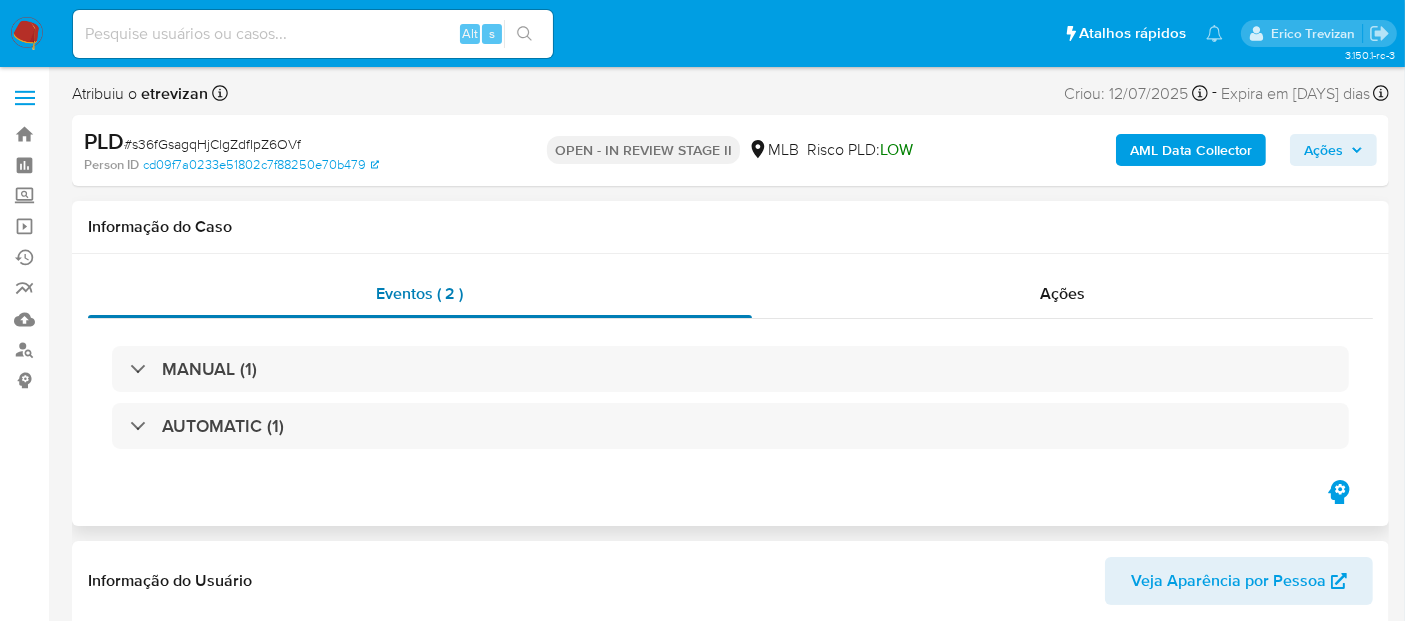 select on "10" 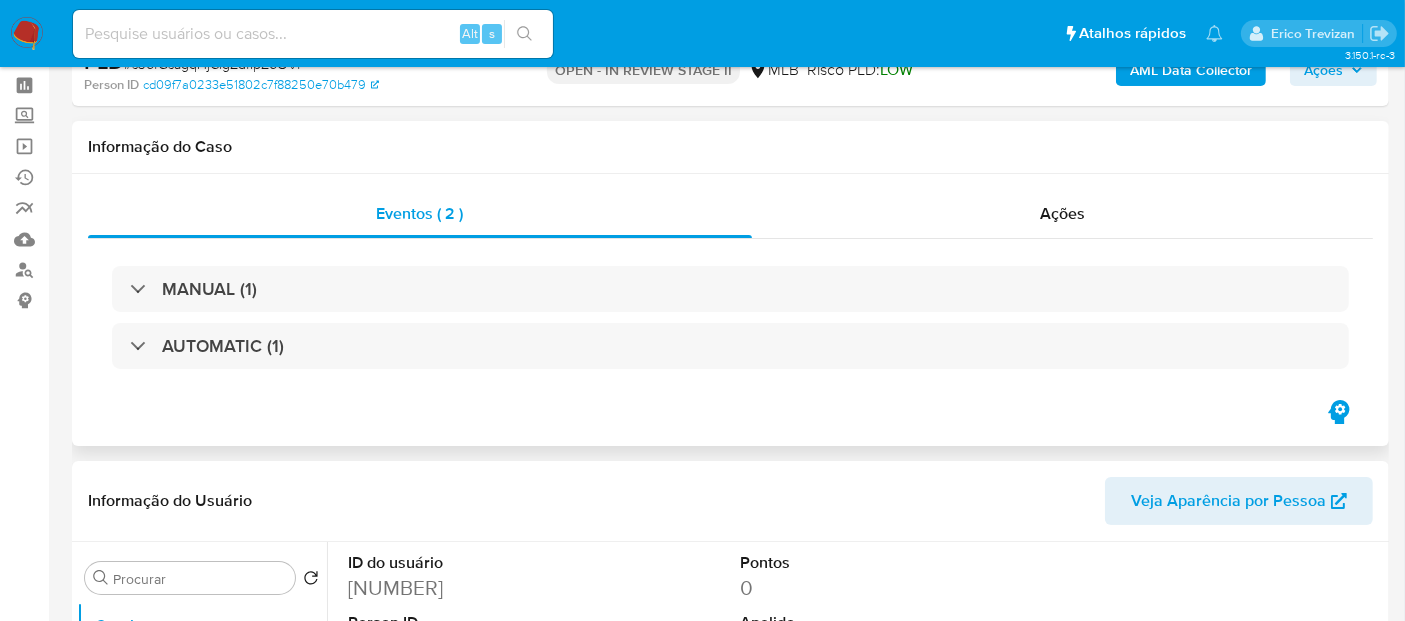 scroll, scrollTop: 0, scrollLeft: 0, axis: both 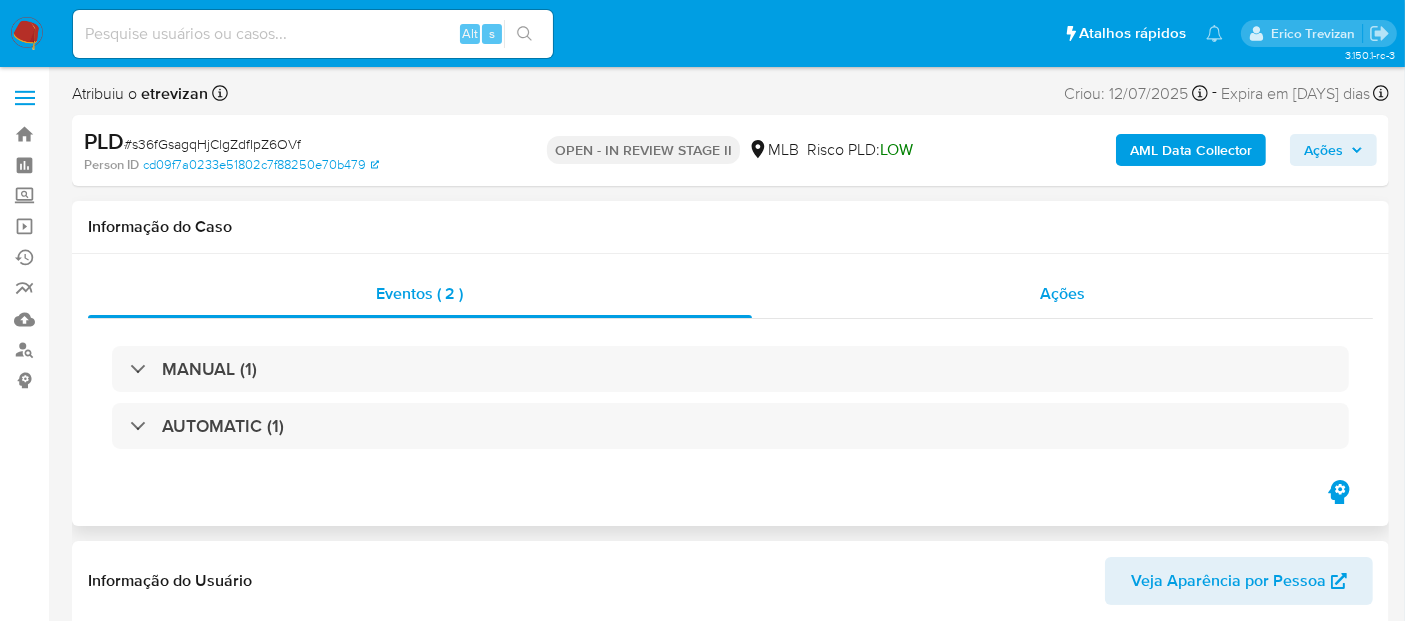 drag, startPoint x: 1051, startPoint y: 279, endPoint x: 942, endPoint y: 301, distance: 111.19802 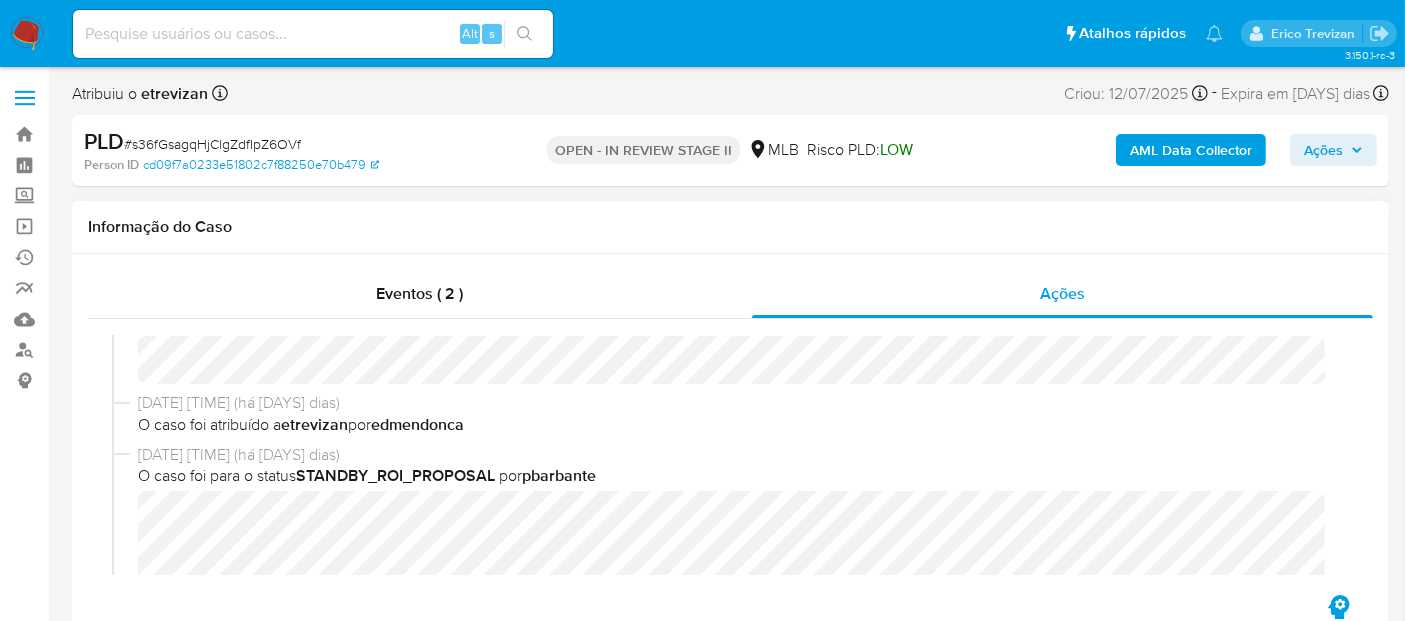 scroll, scrollTop: 0, scrollLeft: 0, axis: both 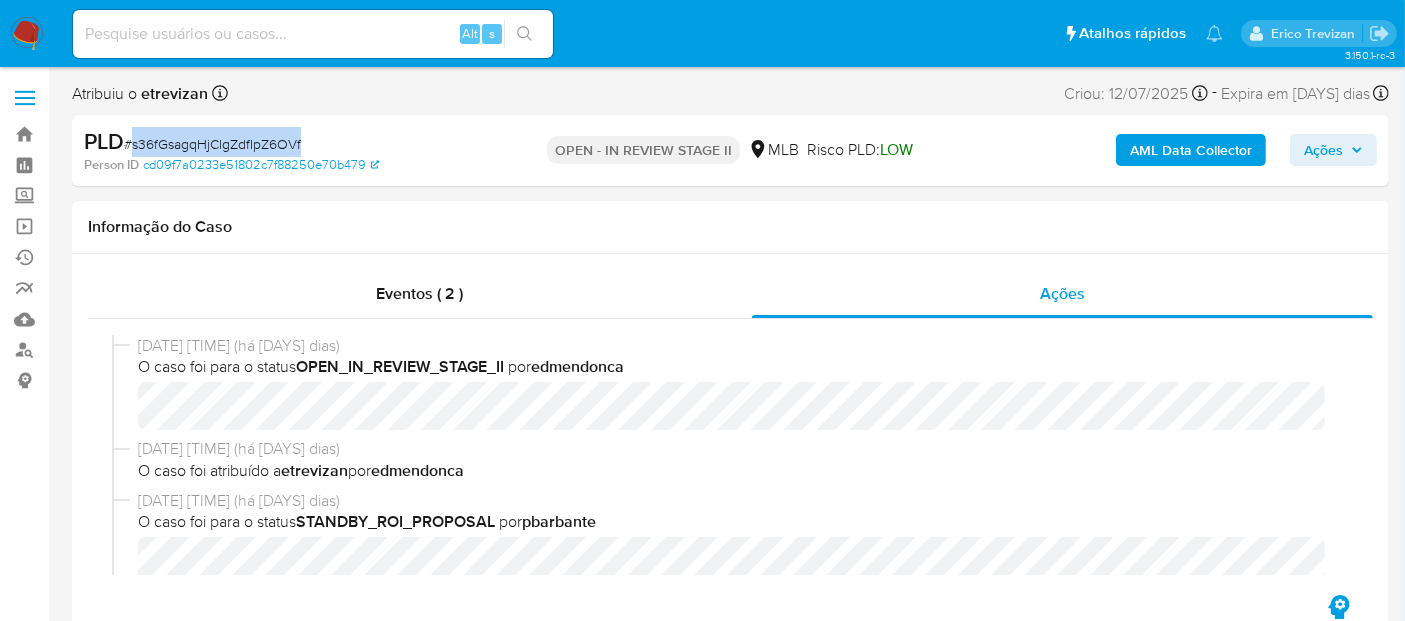 drag, startPoint x: 130, startPoint y: 140, endPoint x: 326, endPoint y: 148, distance: 196.1632 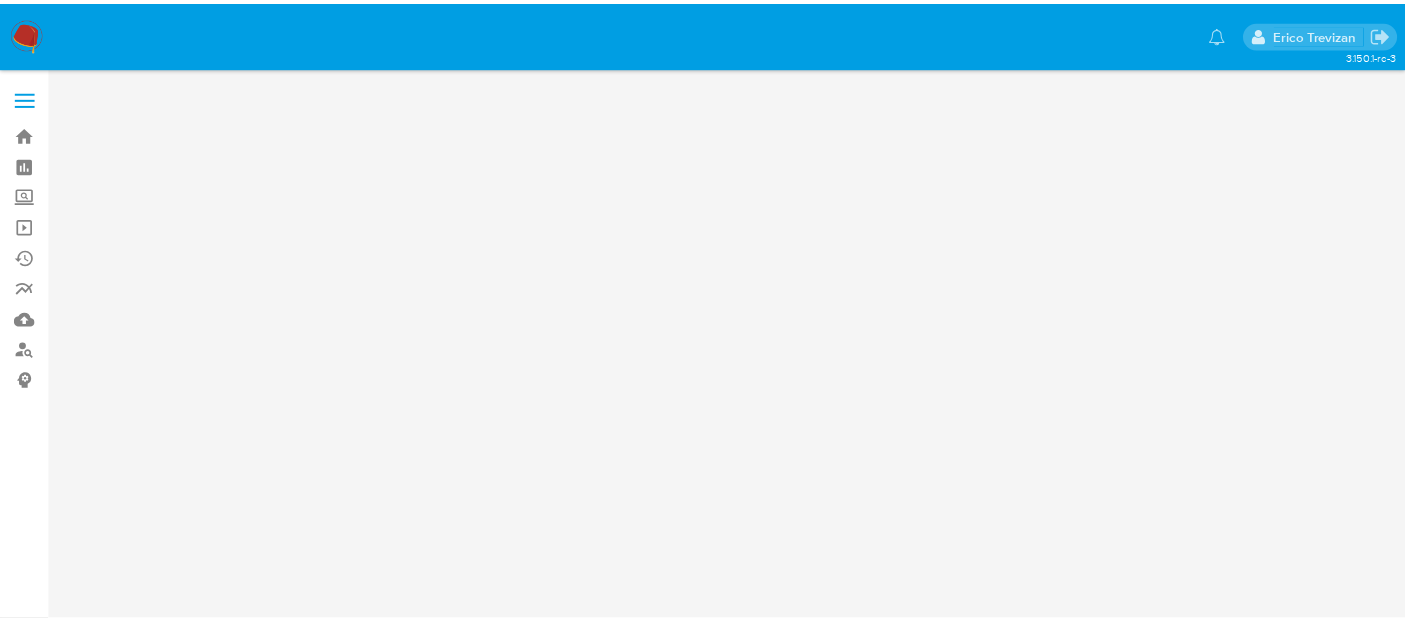 scroll, scrollTop: 0, scrollLeft: 0, axis: both 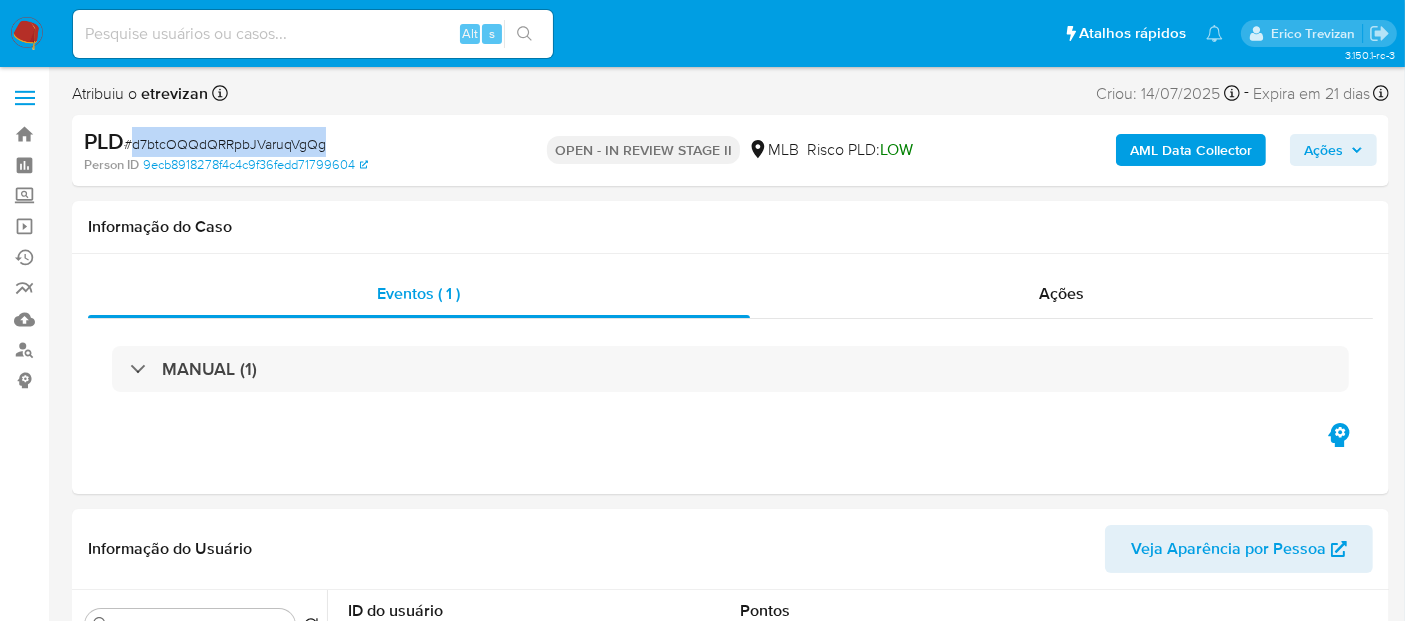 drag, startPoint x: 136, startPoint y: 141, endPoint x: 324, endPoint y: 141, distance: 188 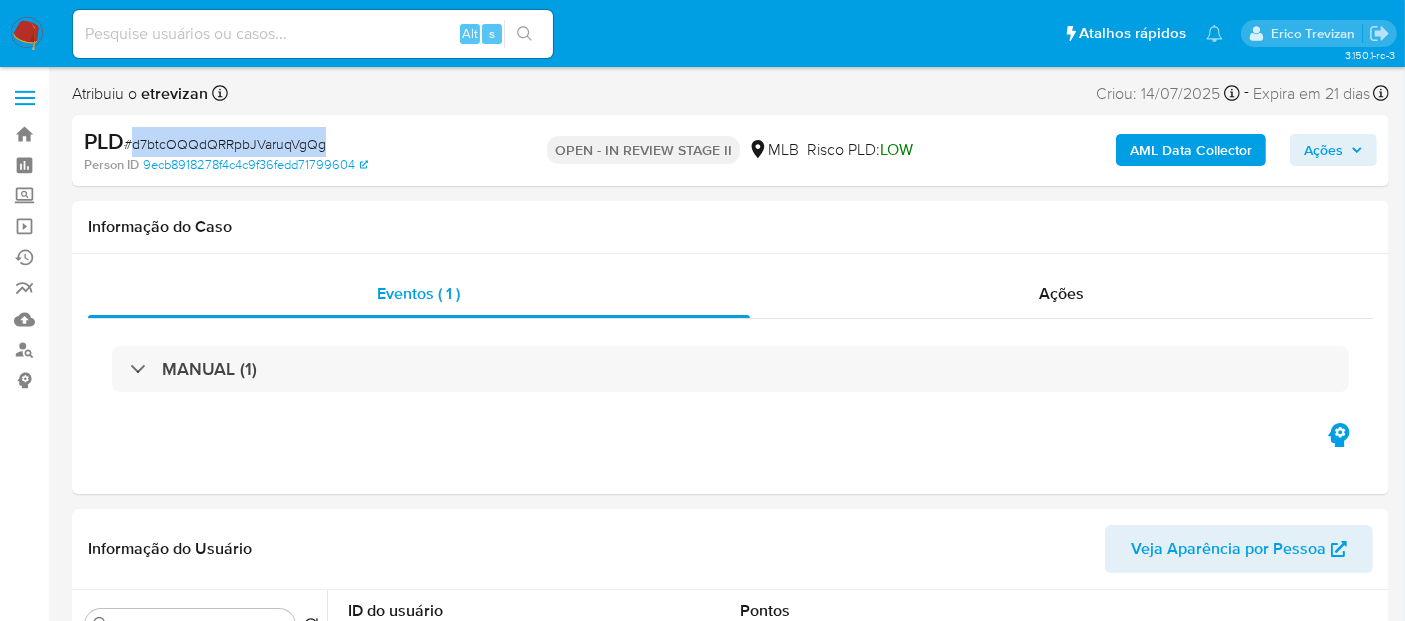 copy on "d7btcOQQdQRRpbJVaruqVgQg" 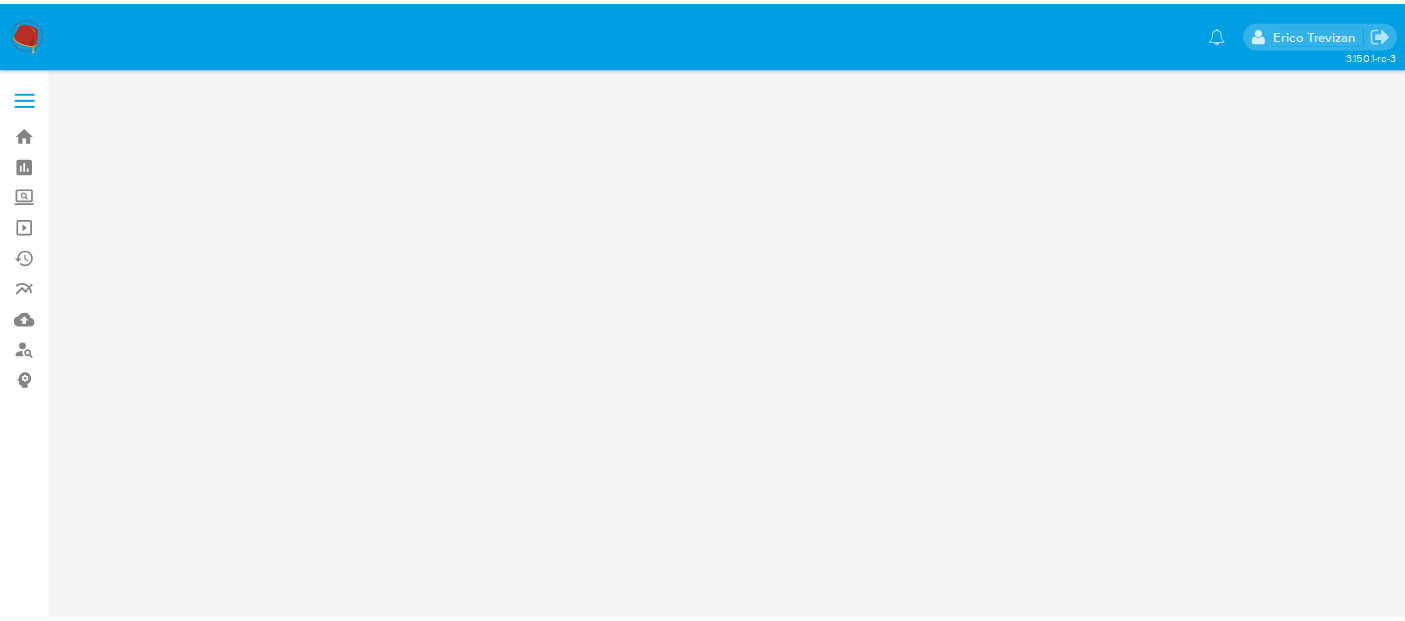 scroll, scrollTop: 0, scrollLeft: 0, axis: both 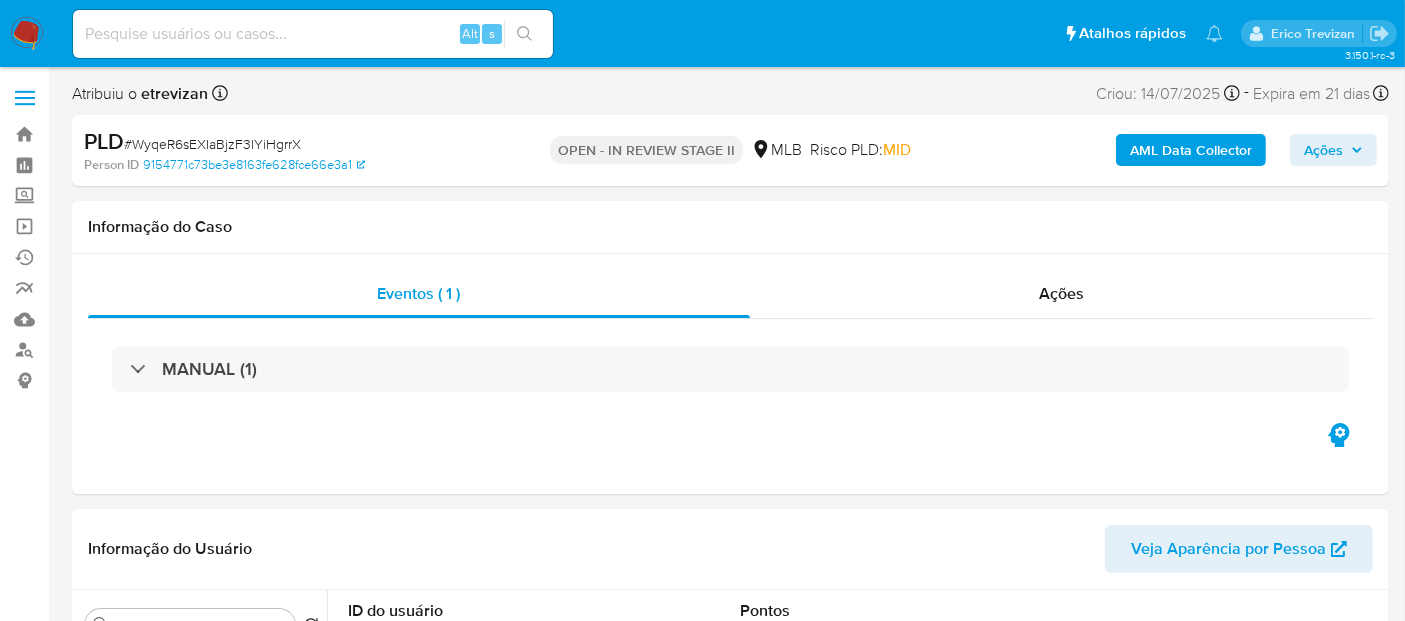 select on "10" 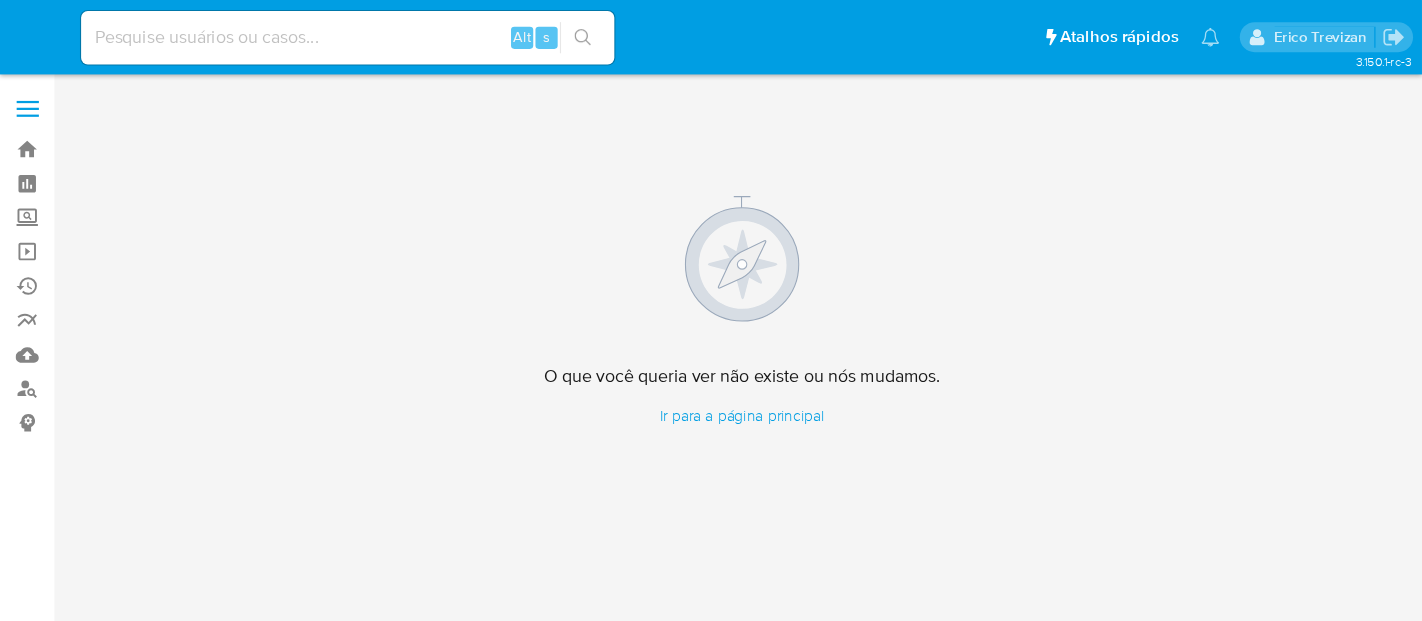 scroll, scrollTop: 0, scrollLeft: 0, axis: both 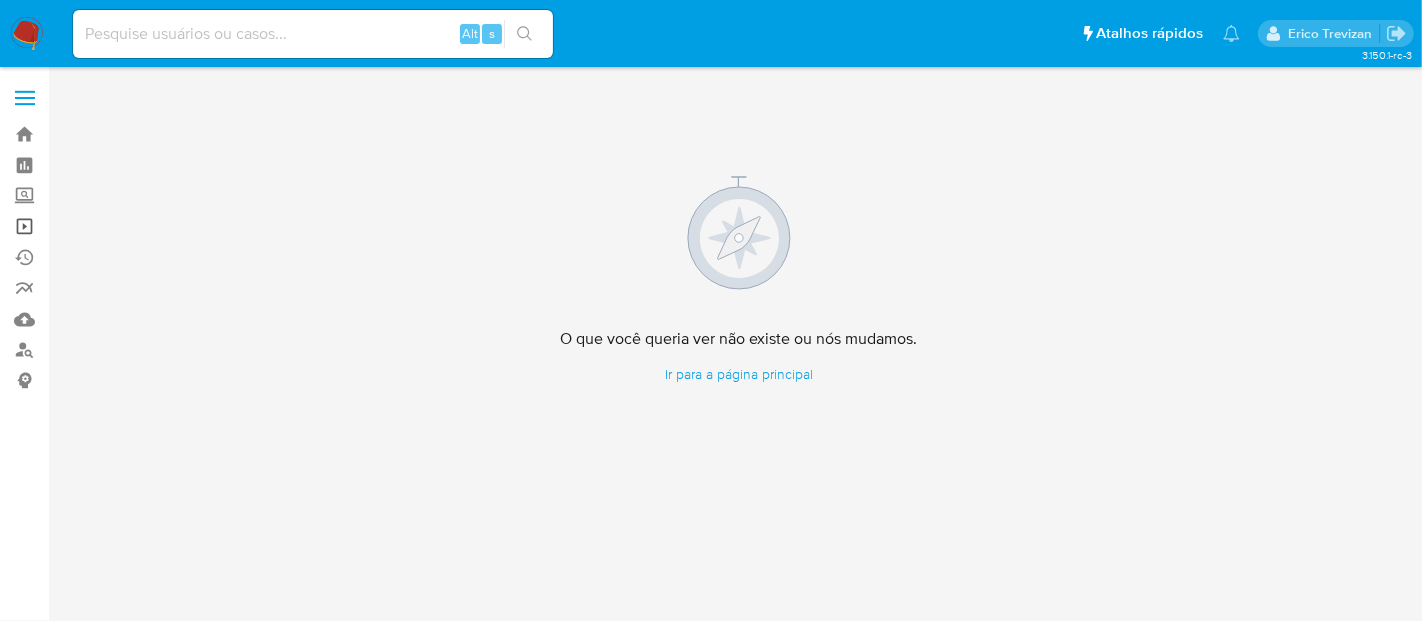 click on "Operações em massa" at bounding box center (119, 226) 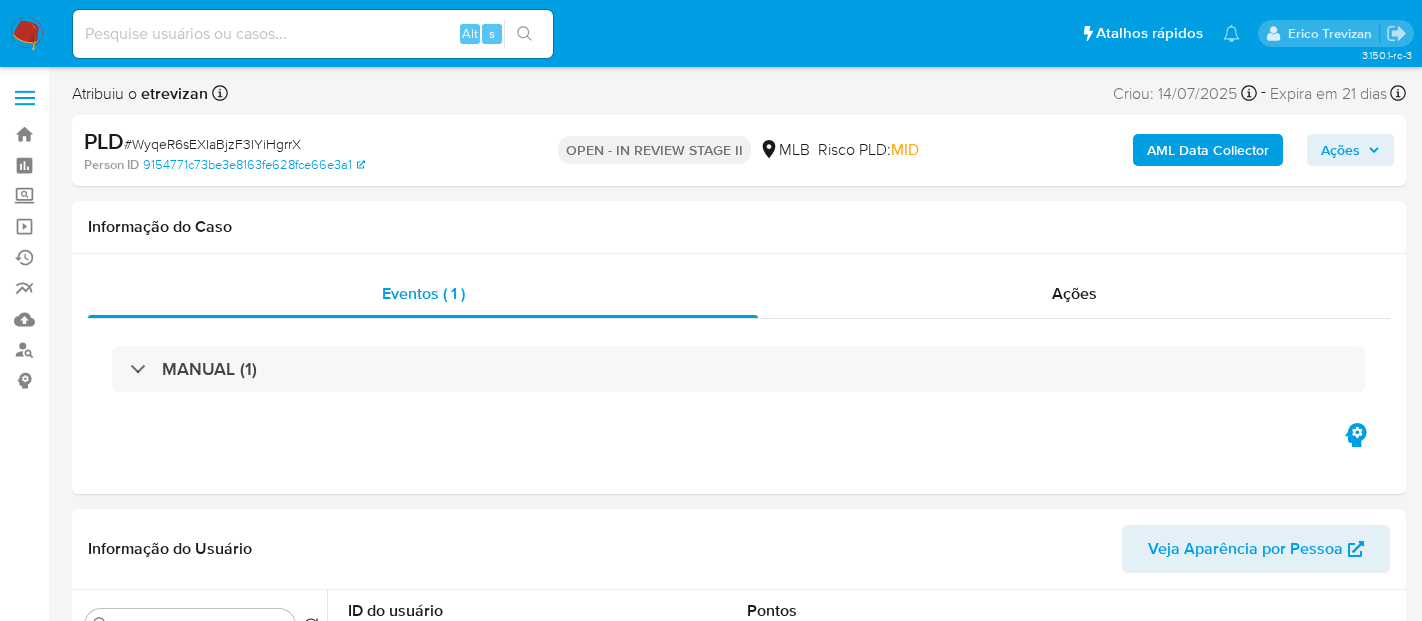 select on "10" 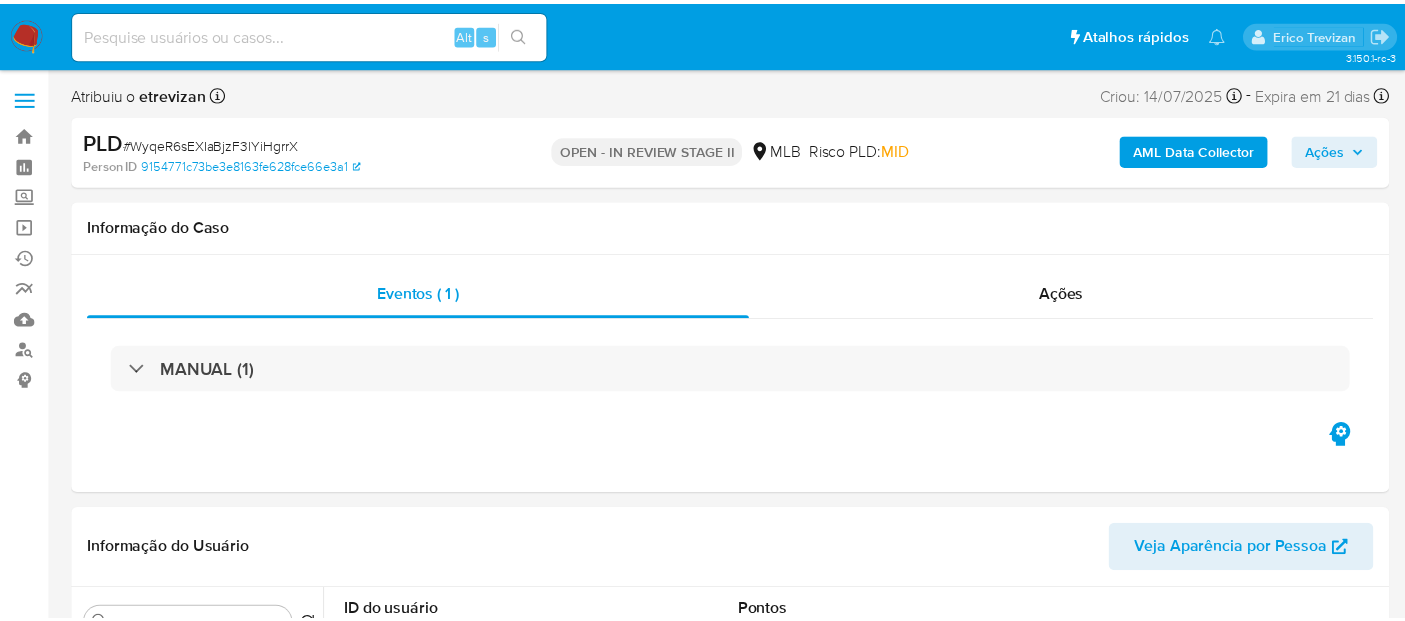 scroll, scrollTop: 0, scrollLeft: 0, axis: both 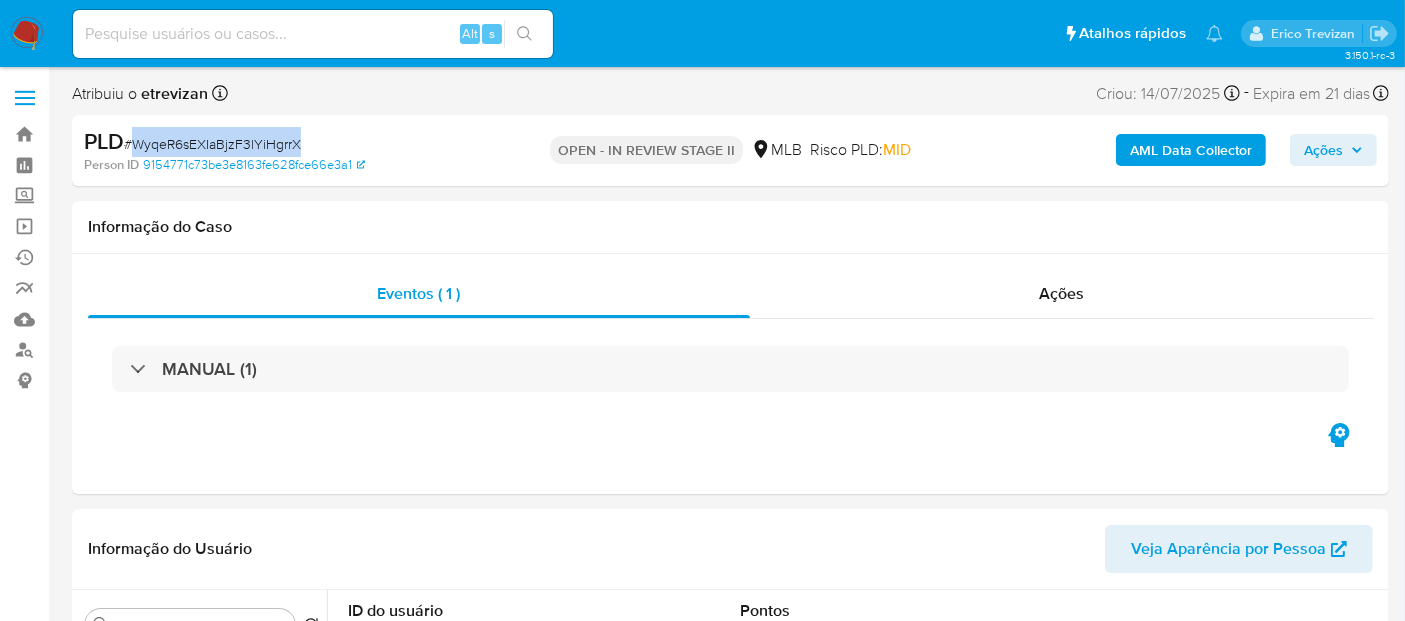 drag, startPoint x: 134, startPoint y: 139, endPoint x: 299, endPoint y: 141, distance: 165.01212 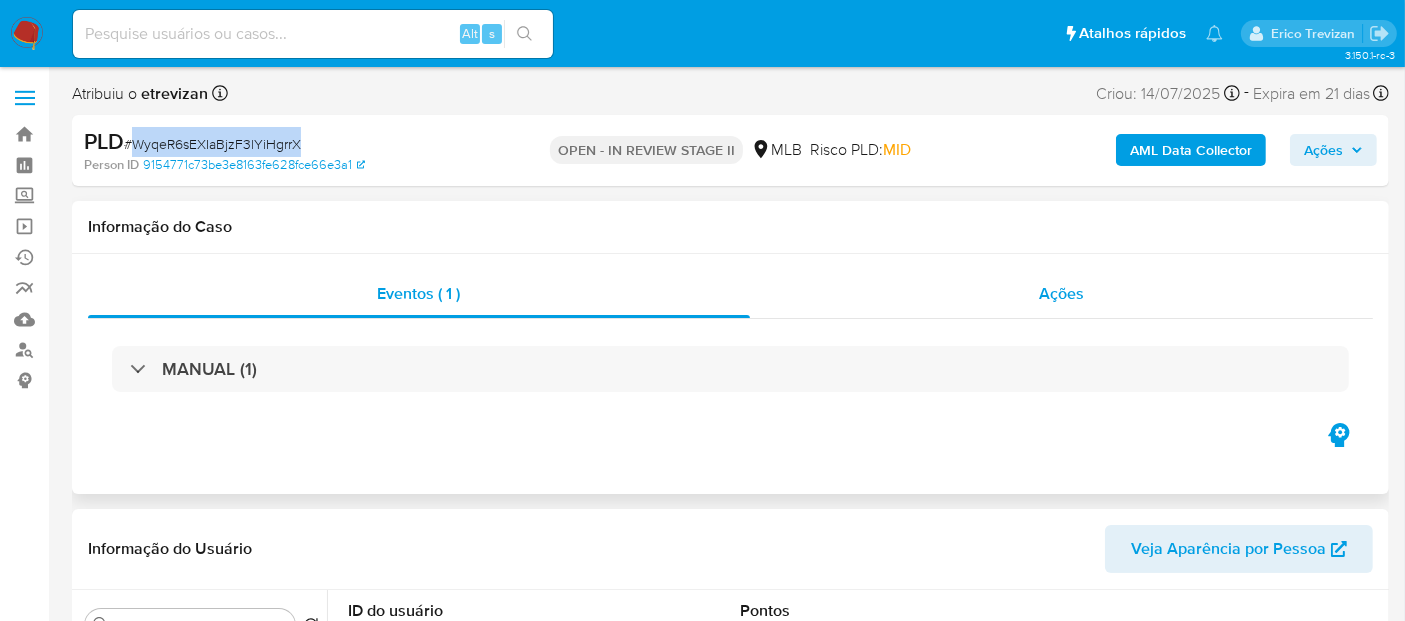 click on "Ações" at bounding box center (1061, 293) 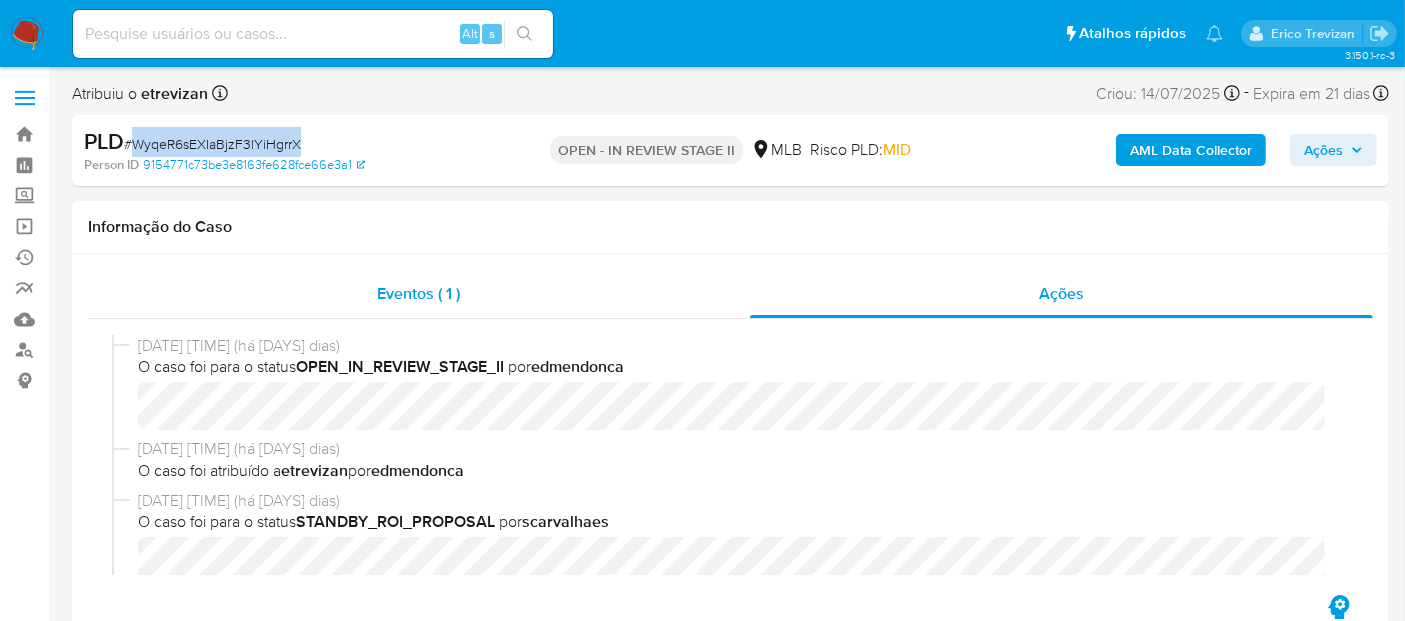 click on "Eventos ( 1 )" at bounding box center [418, 293] 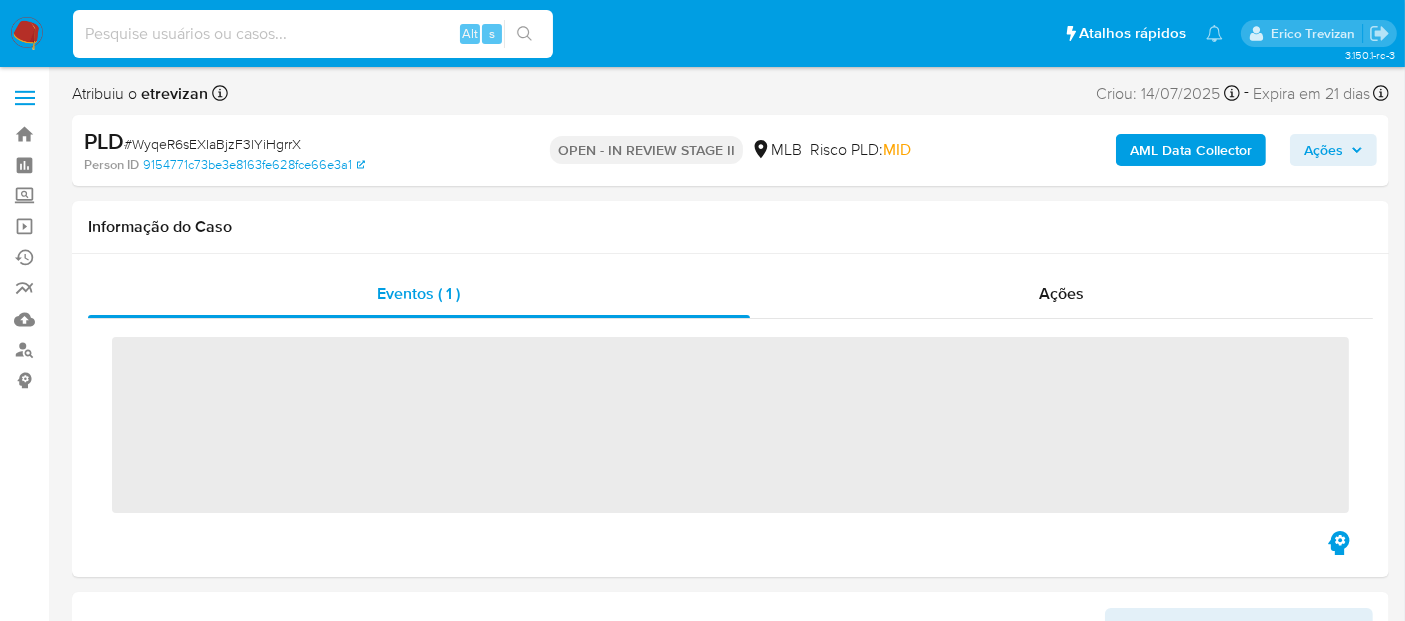 click at bounding box center (313, 34) 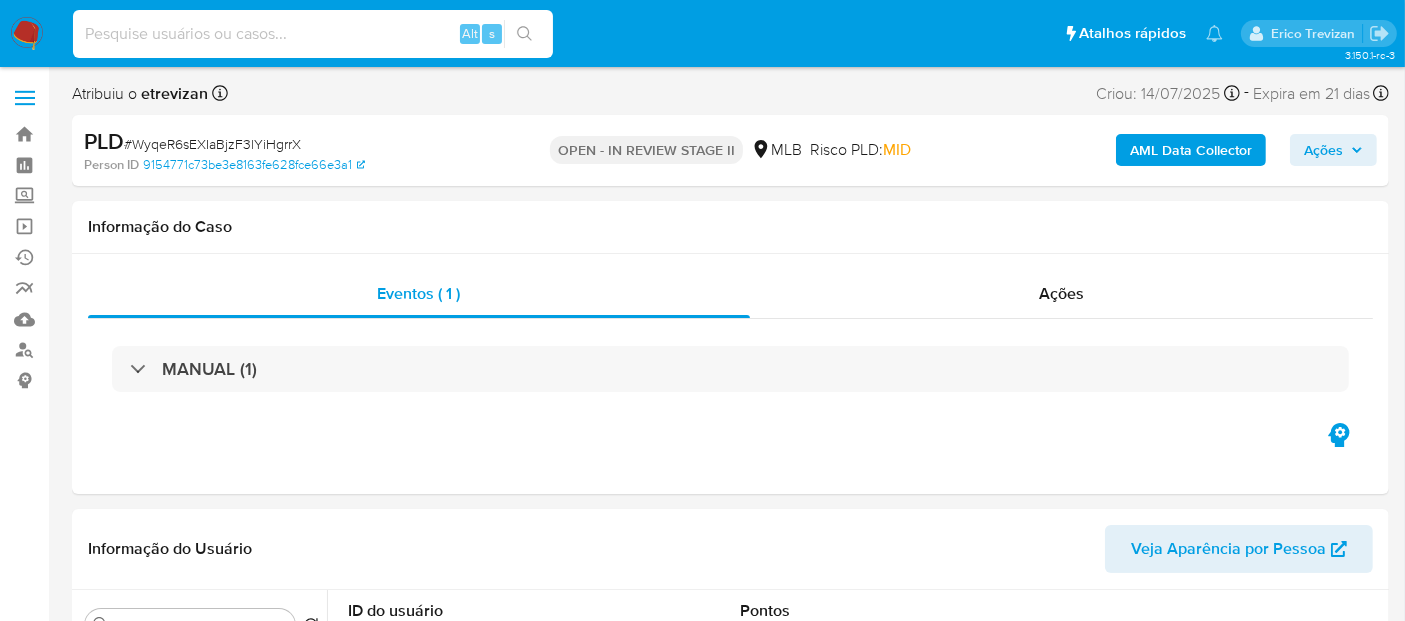 paste on "WyqeR6sEXIaBjzF3lYiHgrrX" 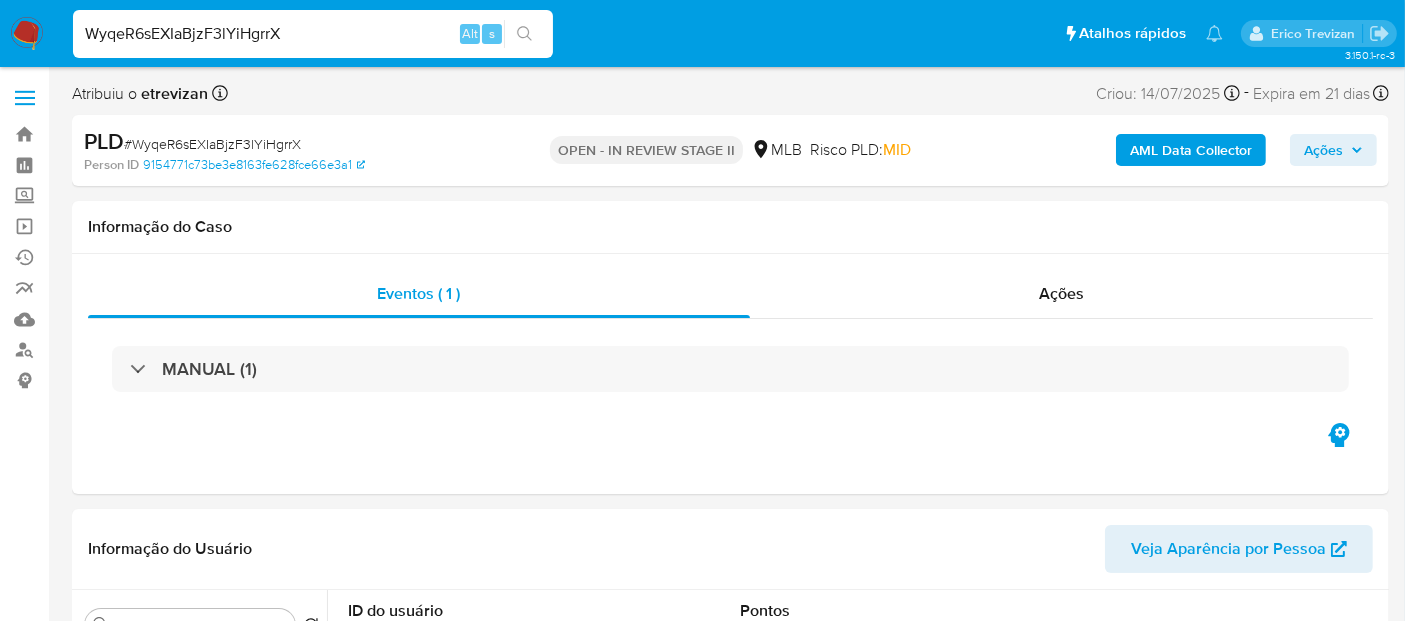 click 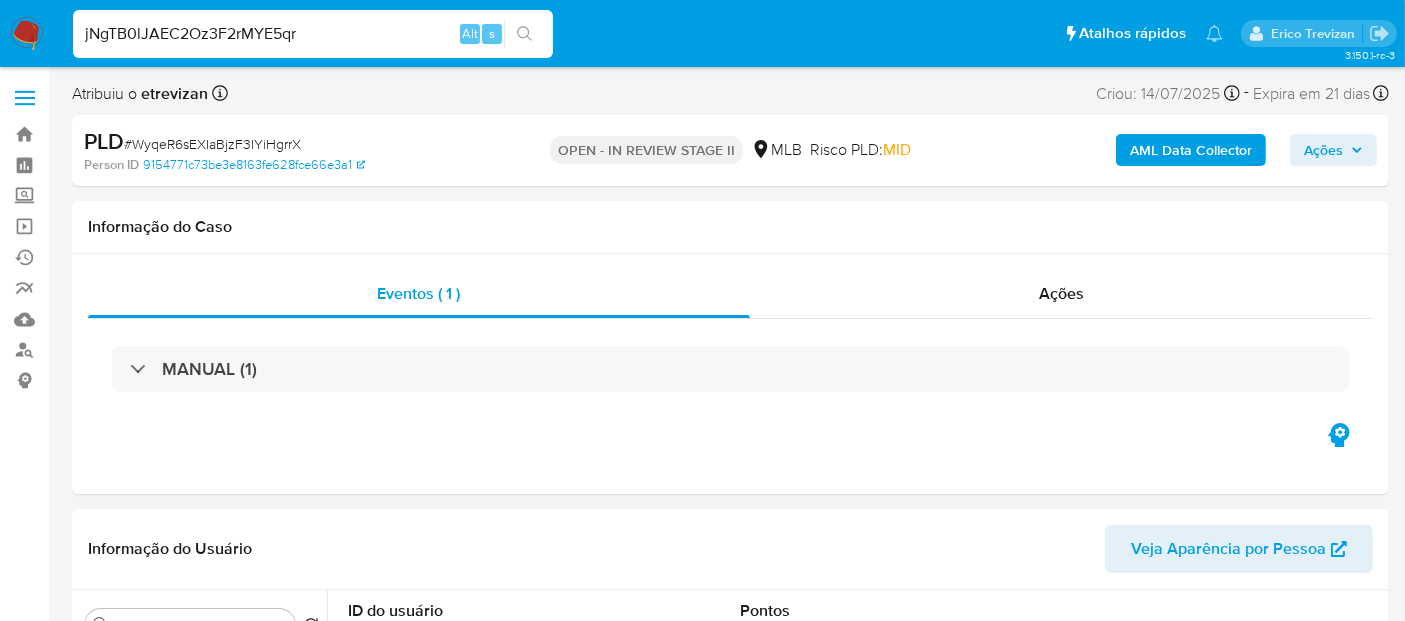 type on "jNgTB0lJAEC2Oz3F2rMYE5qr" 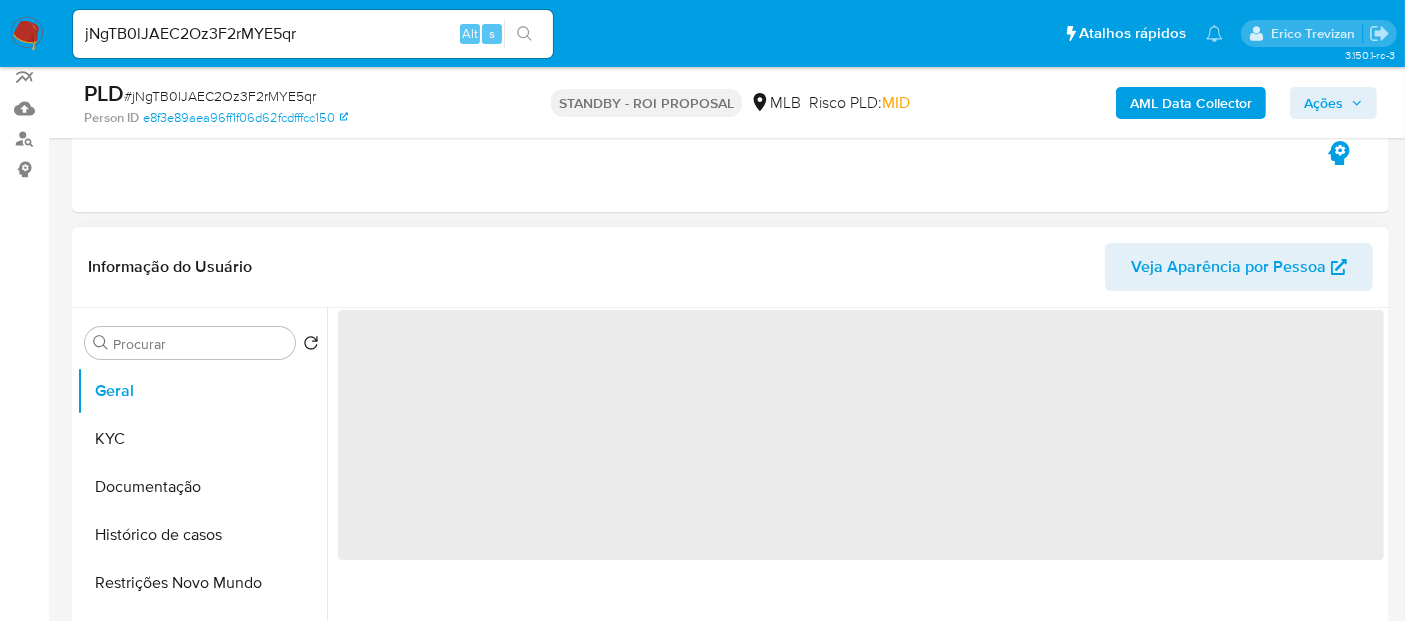 scroll, scrollTop: 222, scrollLeft: 0, axis: vertical 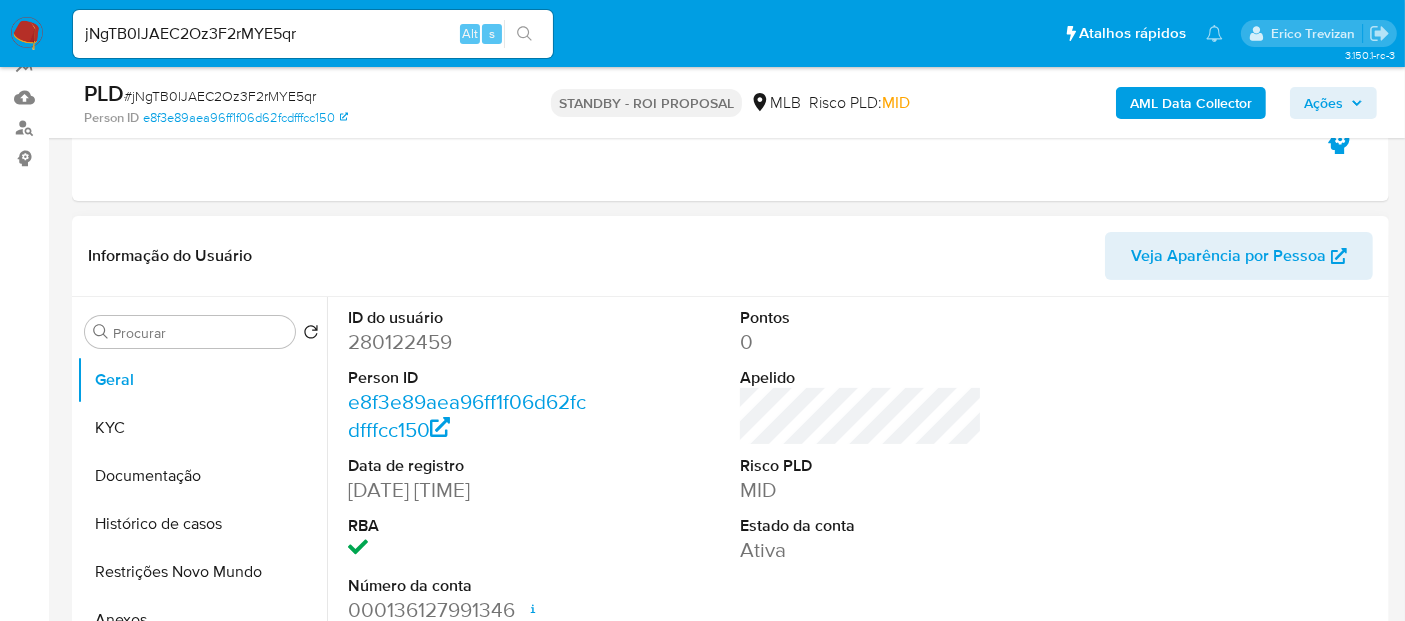 select on "10" 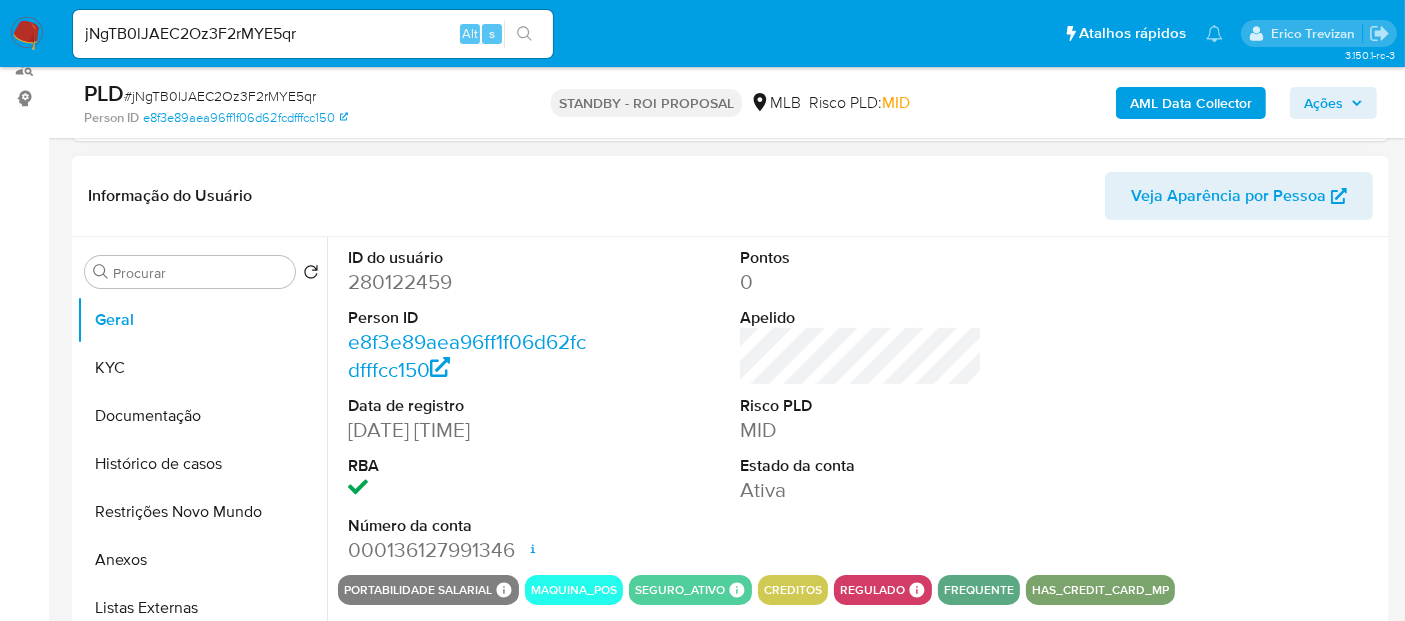 scroll, scrollTop: 333, scrollLeft: 0, axis: vertical 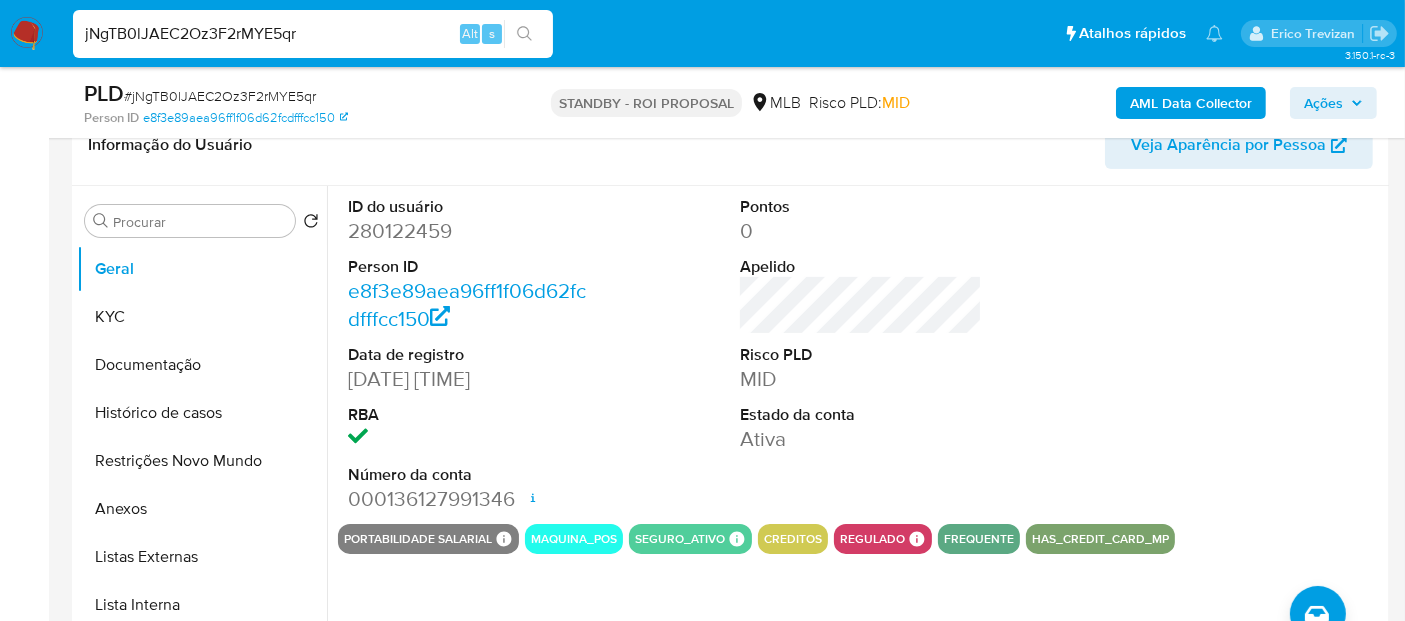 drag, startPoint x: 320, startPoint y: 32, endPoint x: 0, endPoint y: 36, distance: 320.025 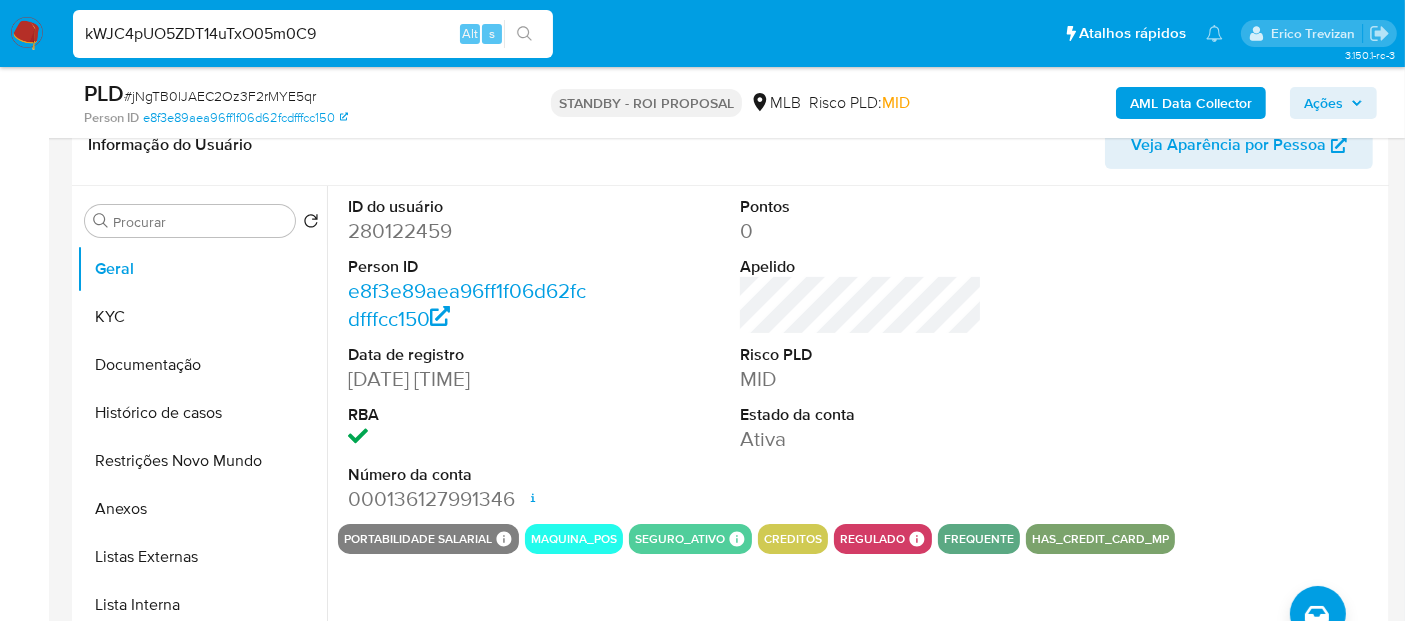 type on "kWJC4pUO5ZDT14uTxO05m0C9" 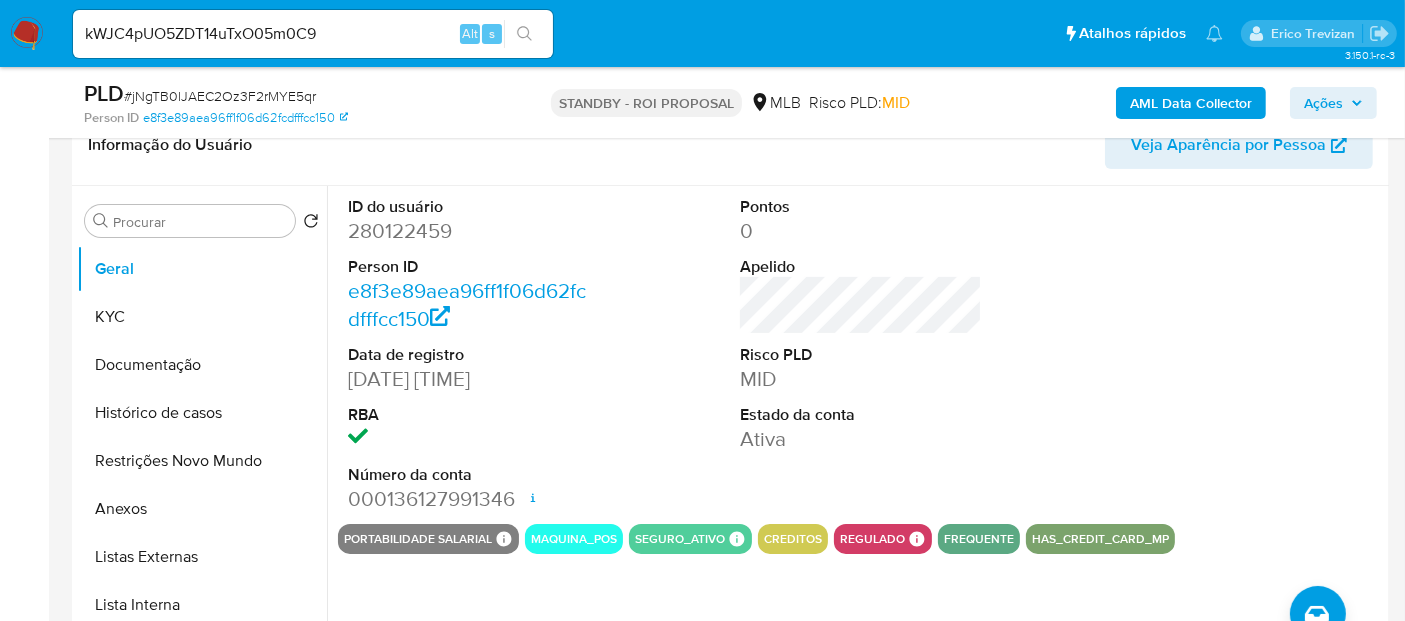 click 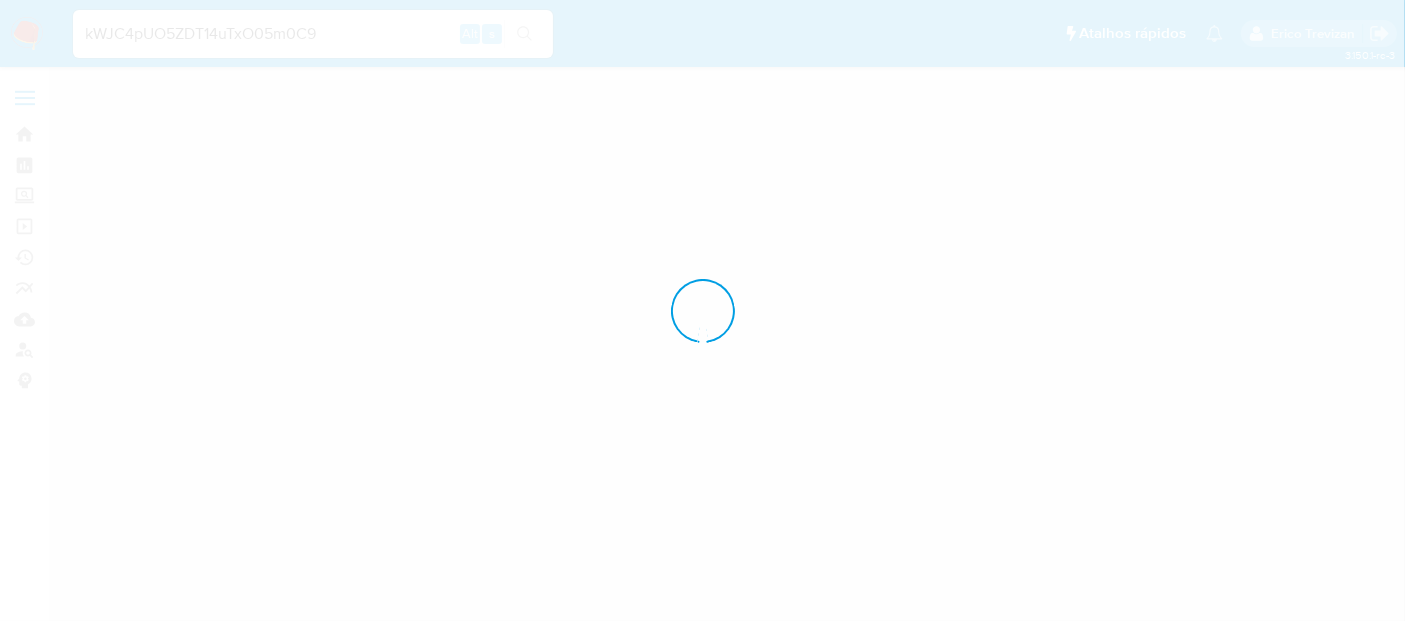 scroll, scrollTop: 0, scrollLeft: 0, axis: both 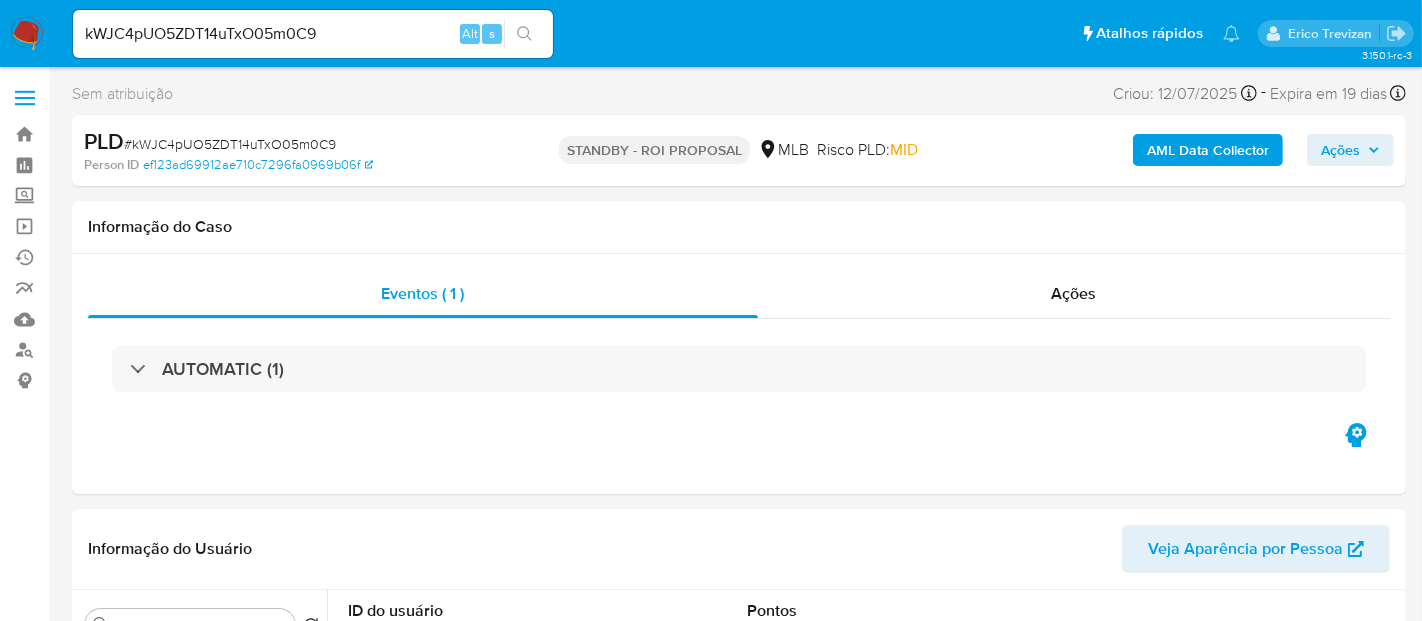 select on "10" 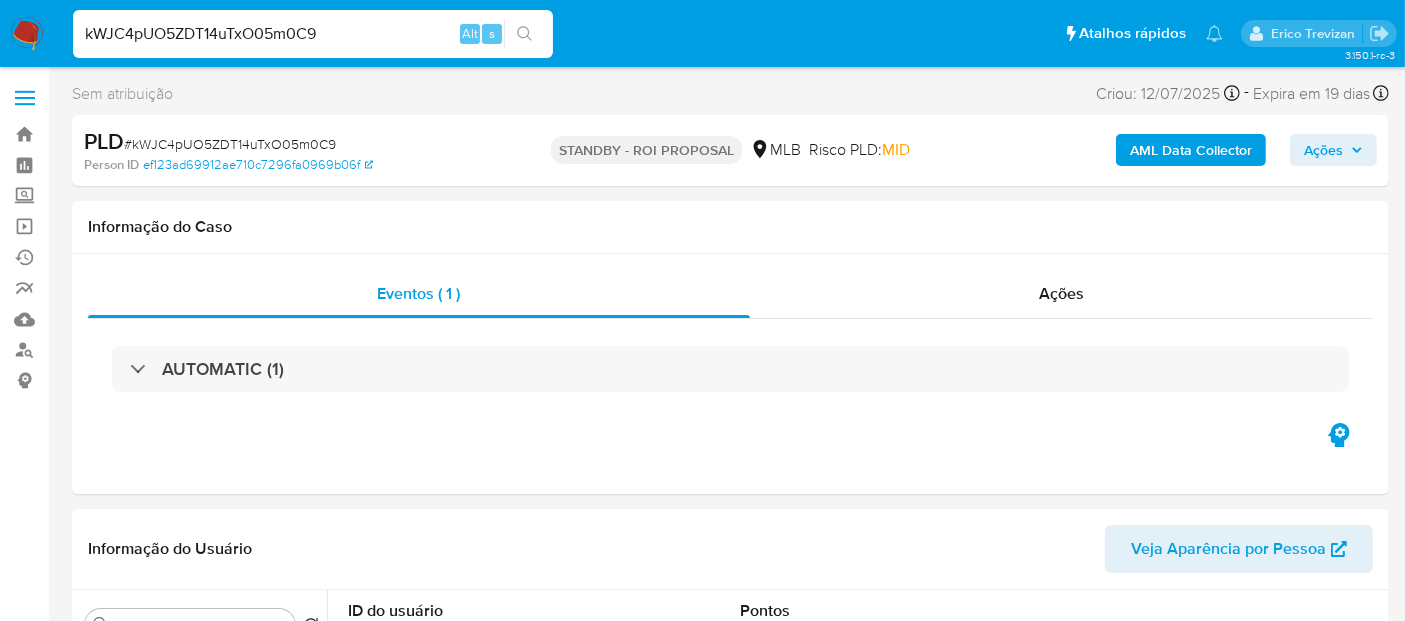 drag, startPoint x: 361, startPoint y: 32, endPoint x: 12, endPoint y: 7, distance: 349.89426 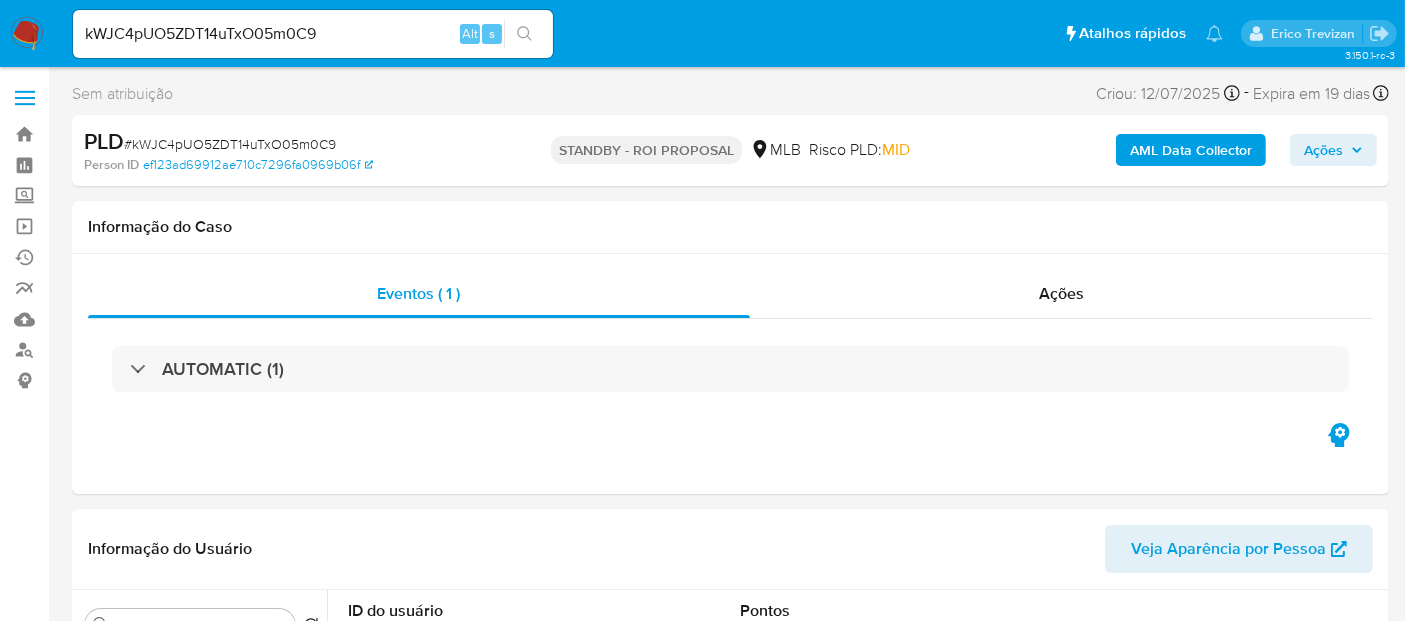click 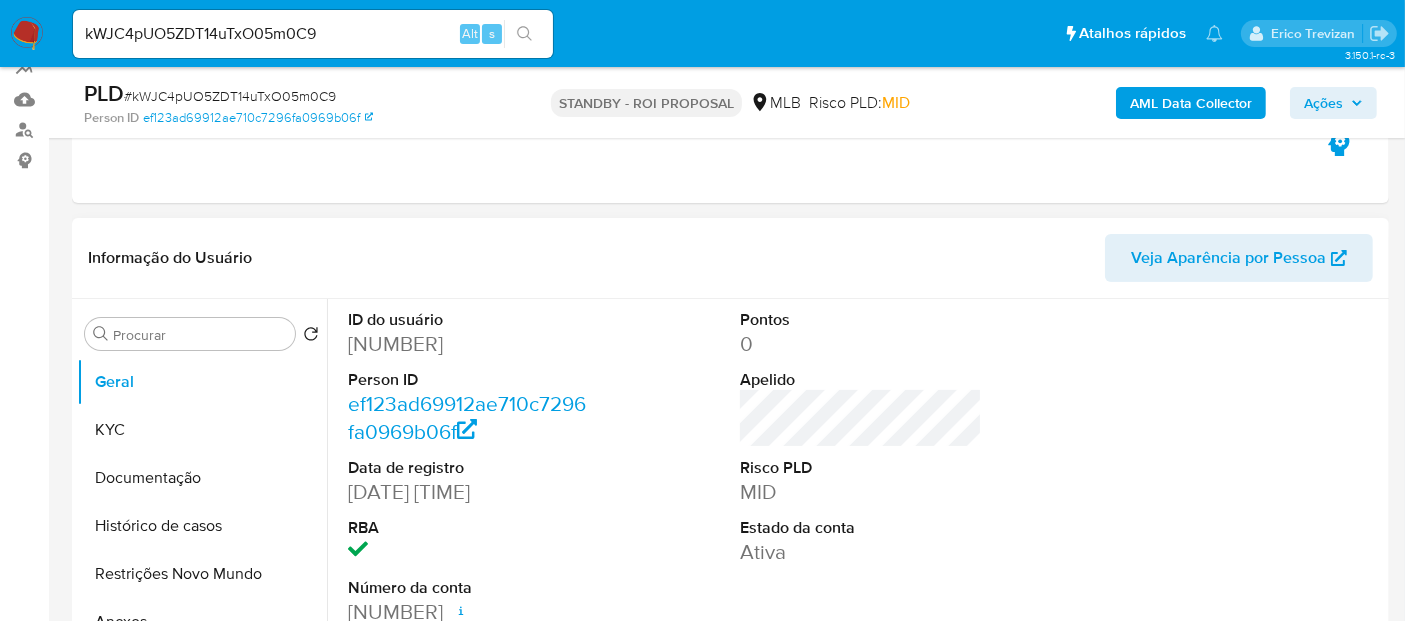 scroll, scrollTop: 222, scrollLeft: 0, axis: vertical 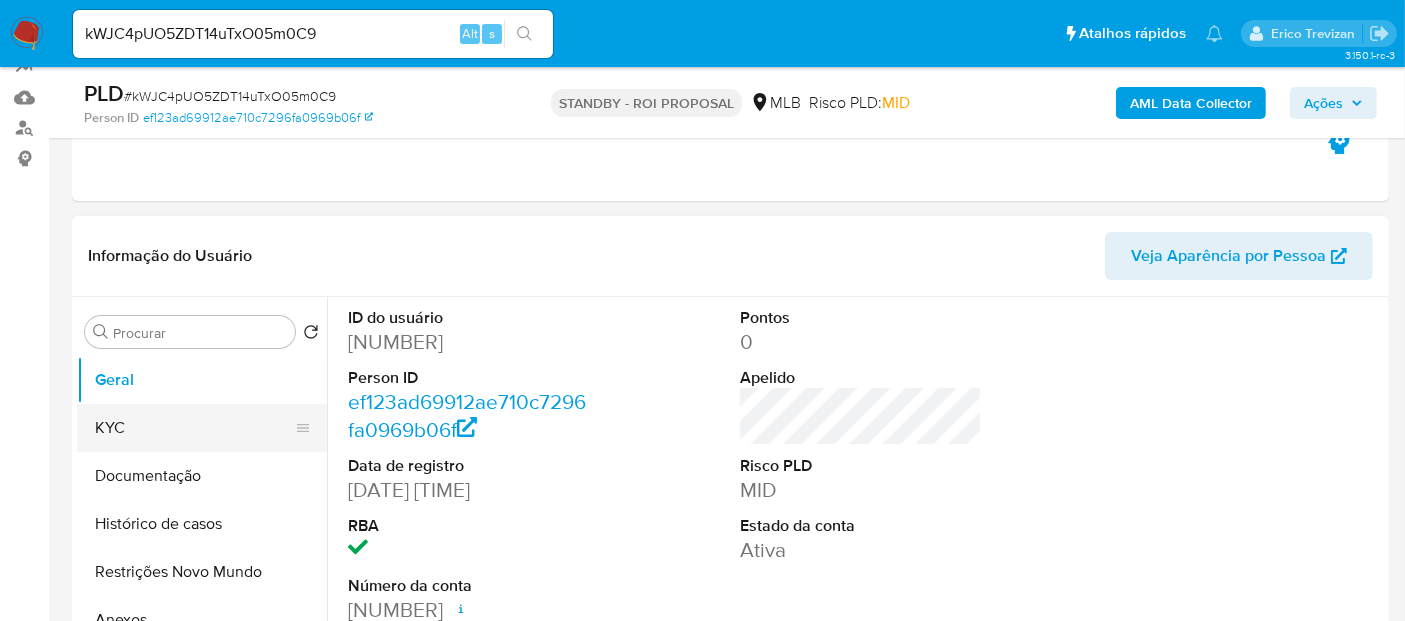 click on "KYC" at bounding box center (194, 428) 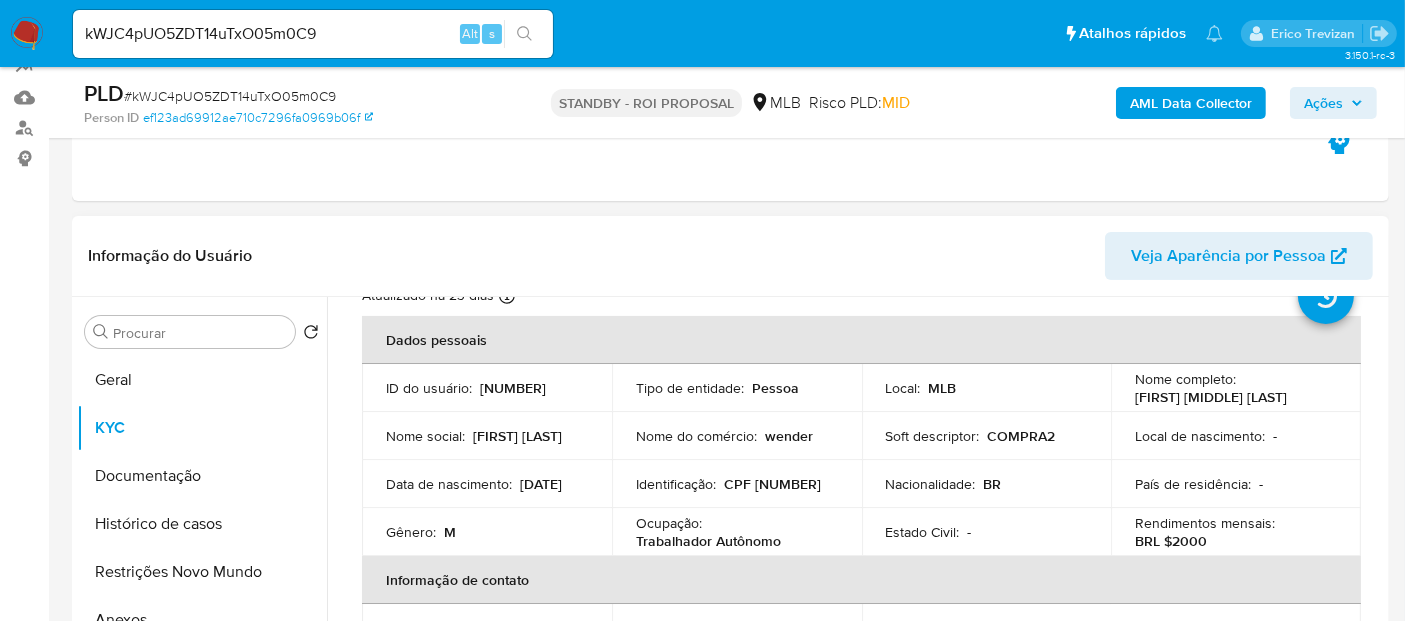 scroll, scrollTop: 111, scrollLeft: 0, axis: vertical 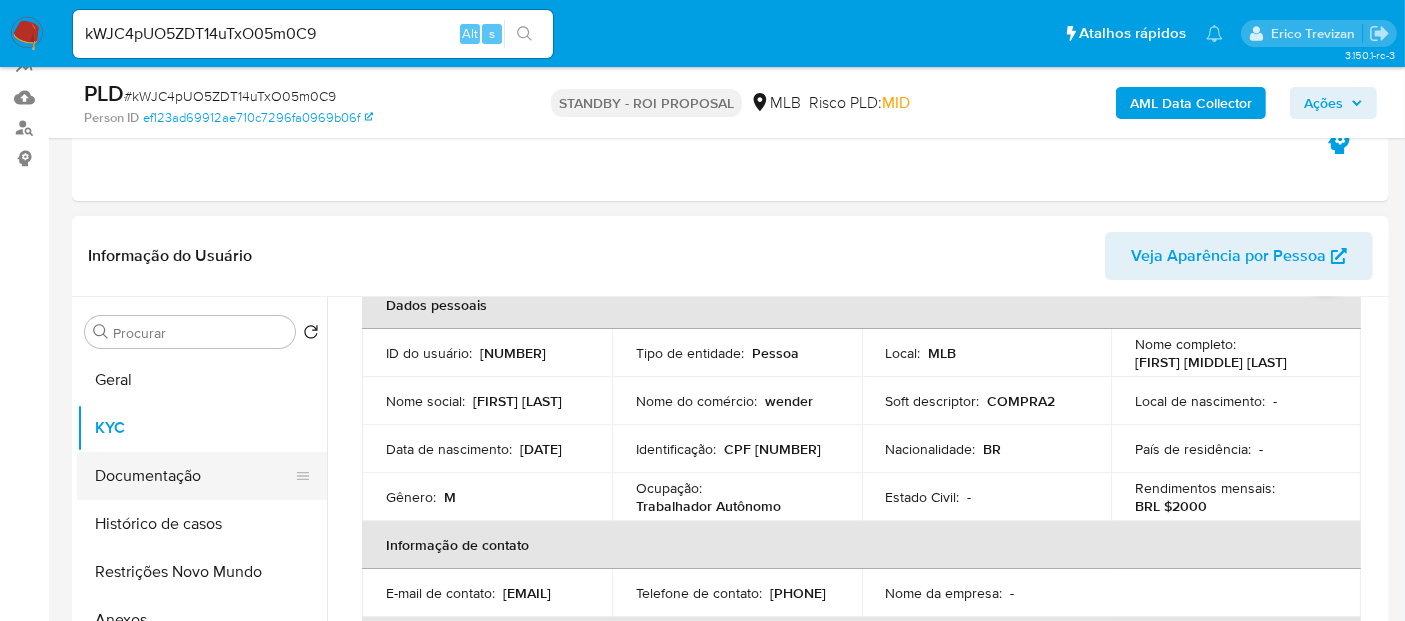 click on "Documentação" at bounding box center (194, 476) 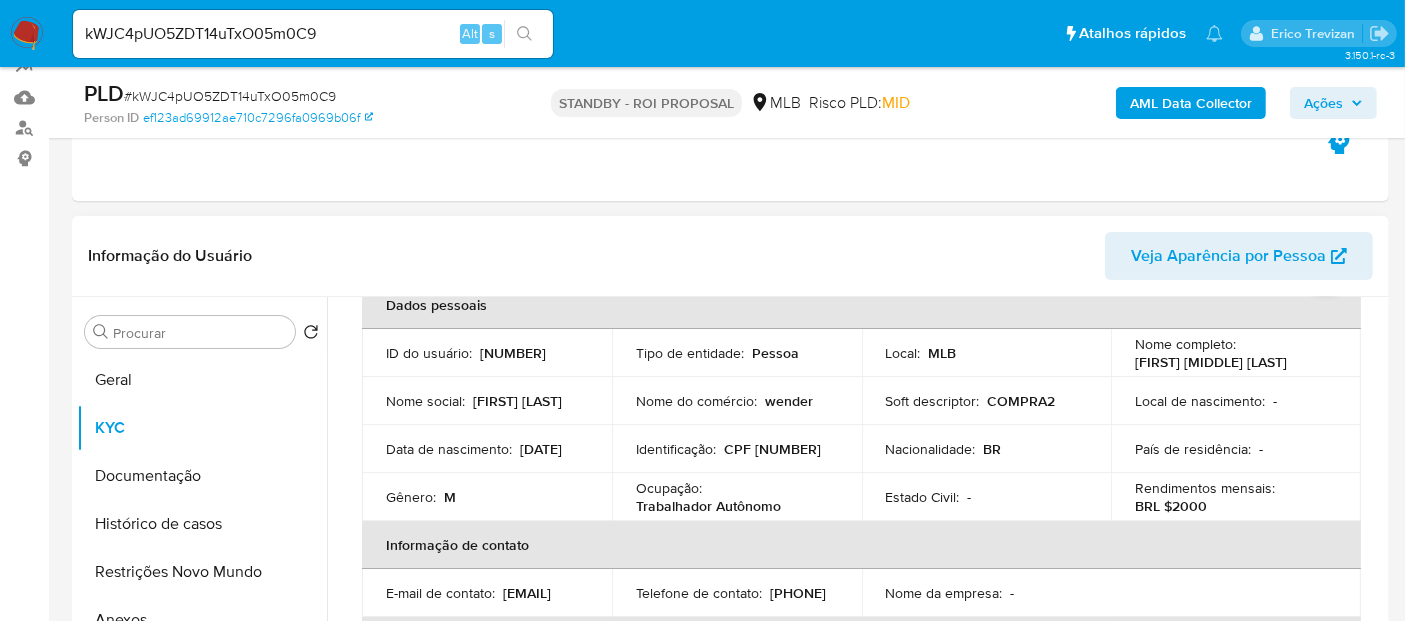 scroll, scrollTop: 0, scrollLeft: 0, axis: both 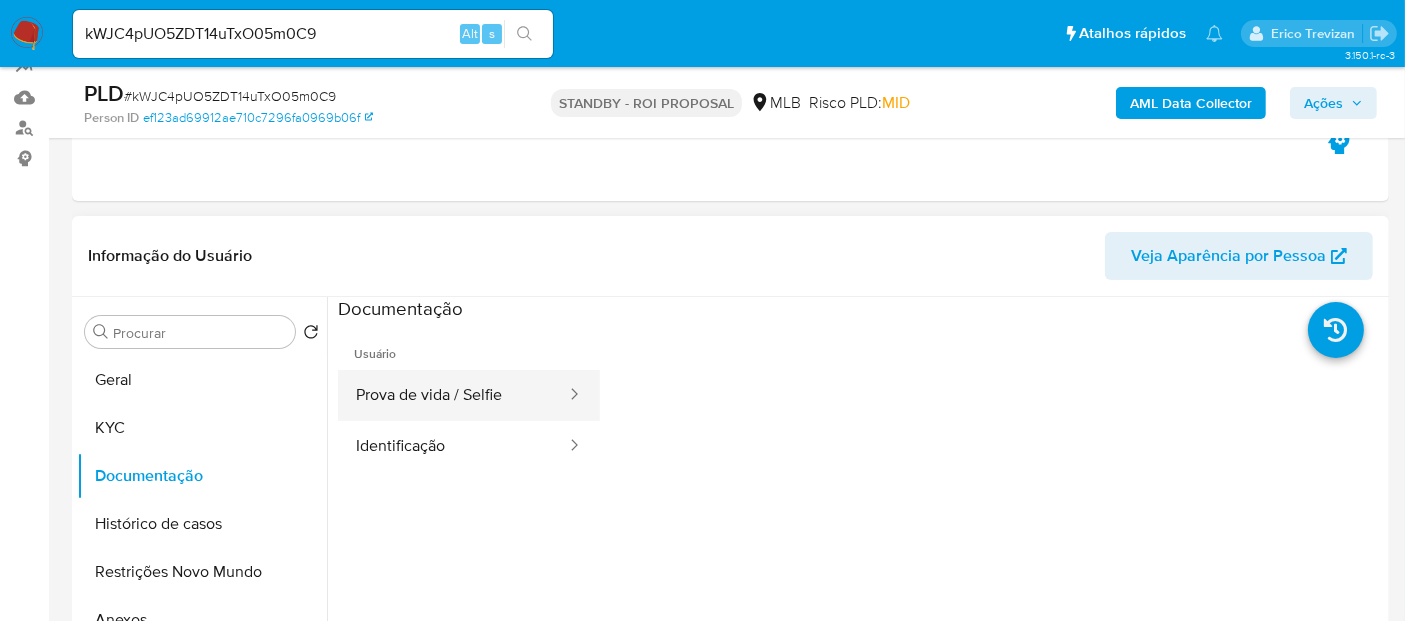 click on "Prova de vida / Selfie" at bounding box center (453, 395) 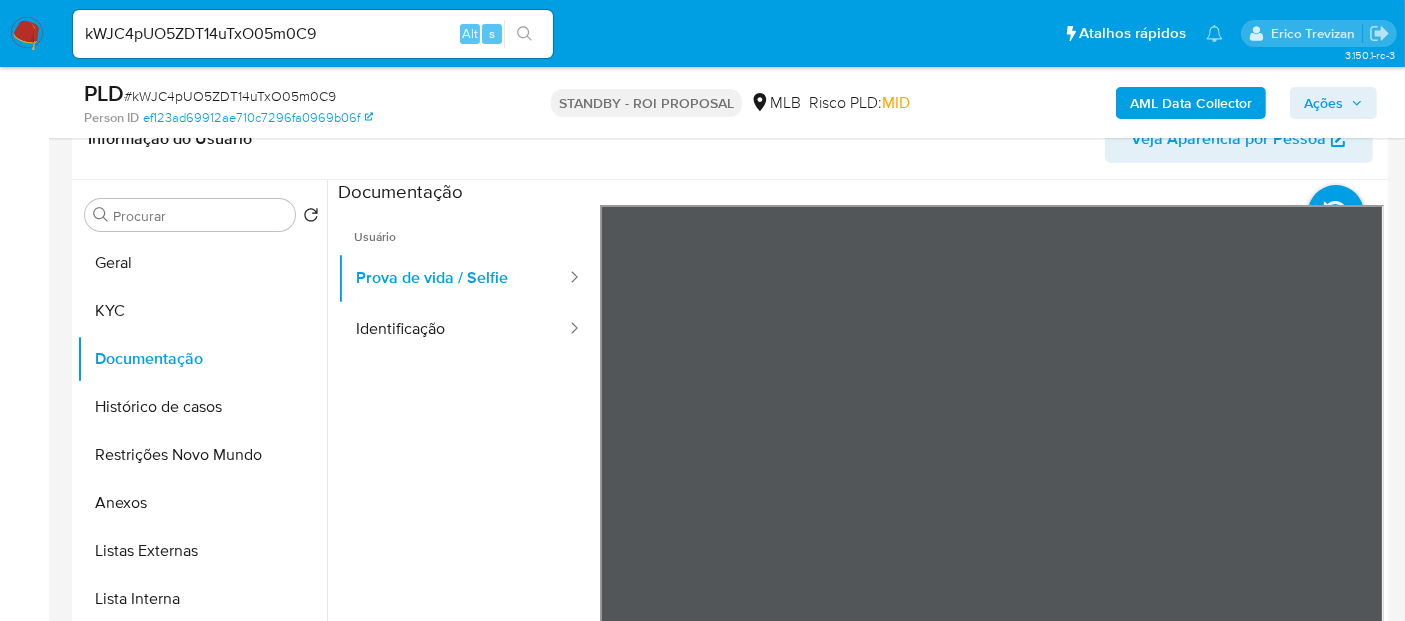 scroll, scrollTop: 388, scrollLeft: 0, axis: vertical 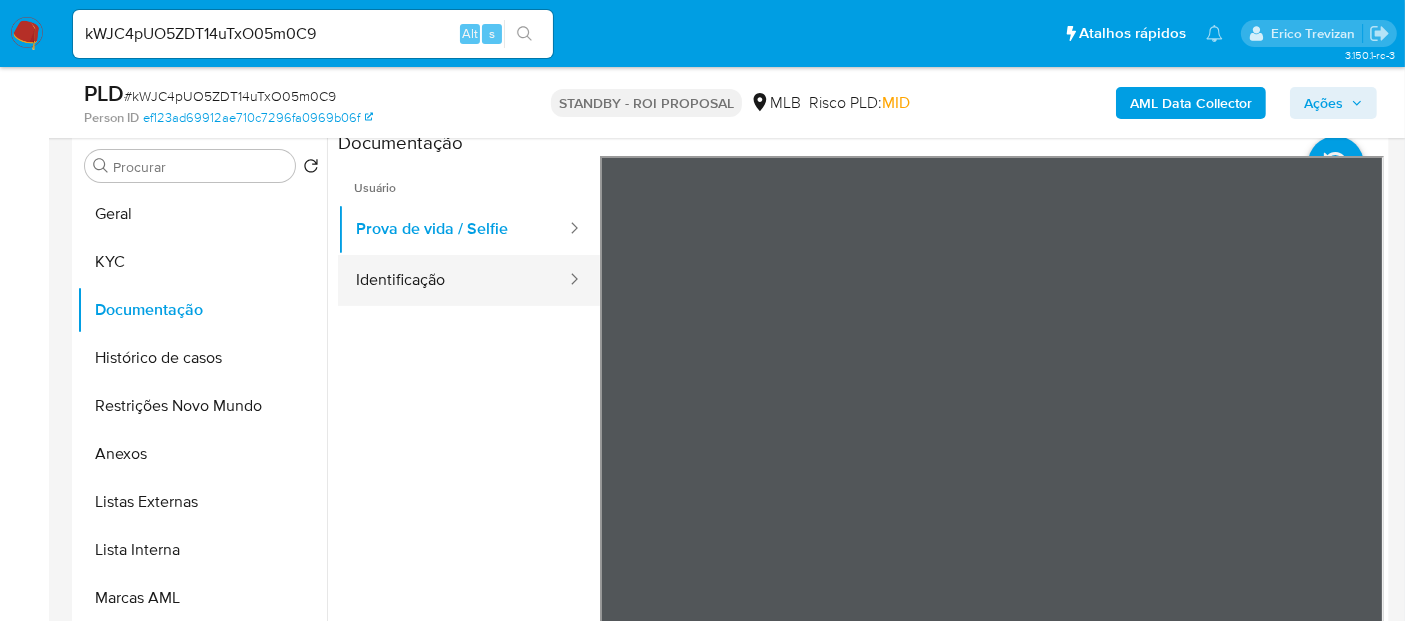 click on "Identificação" at bounding box center (453, 280) 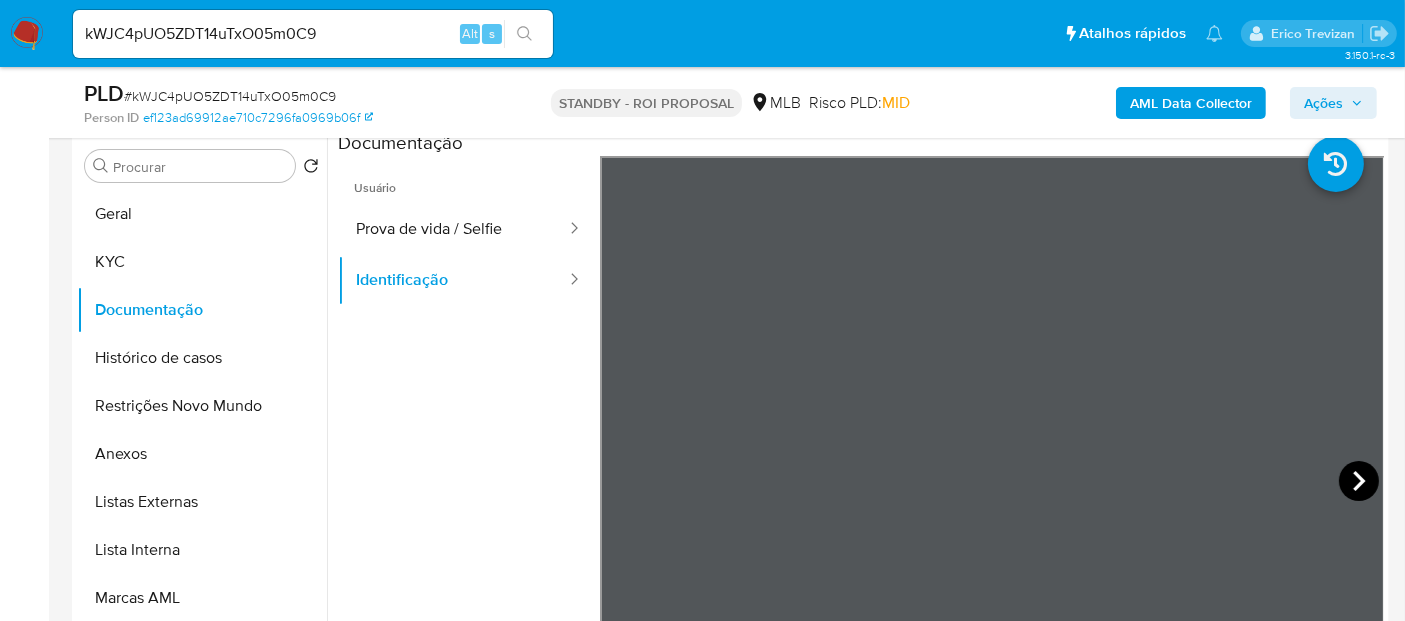 click 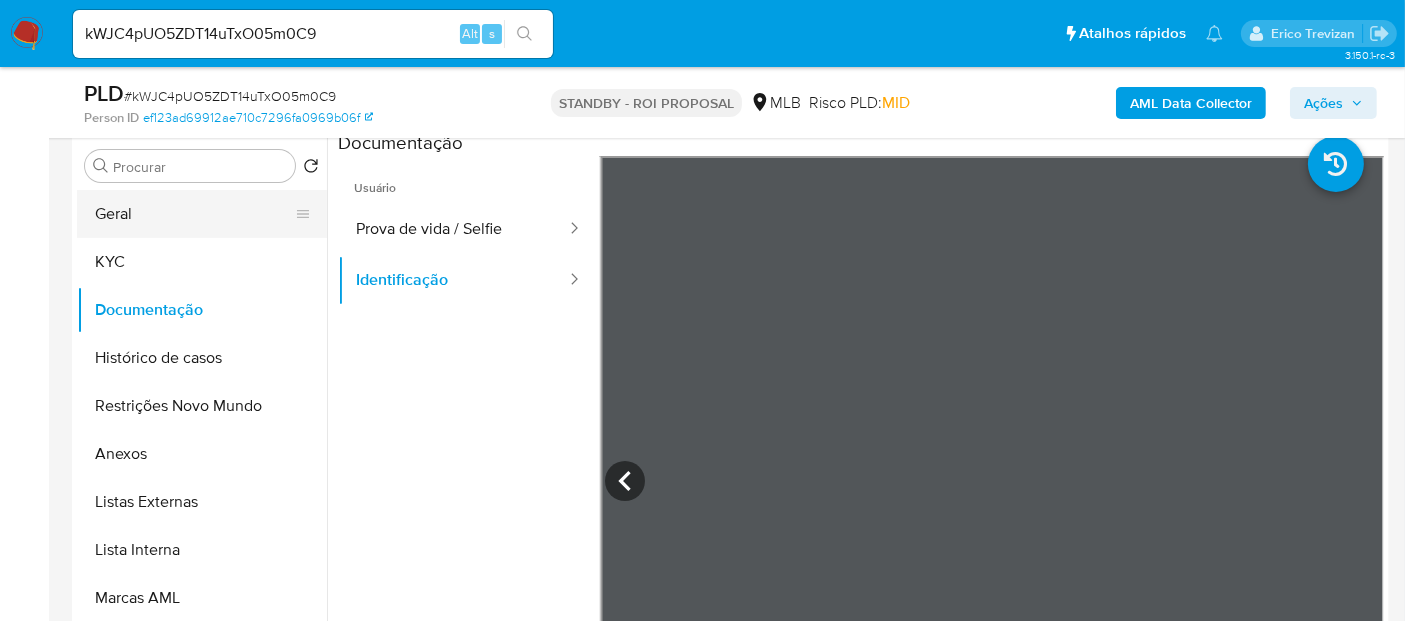 click on "Geral" at bounding box center [194, 214] 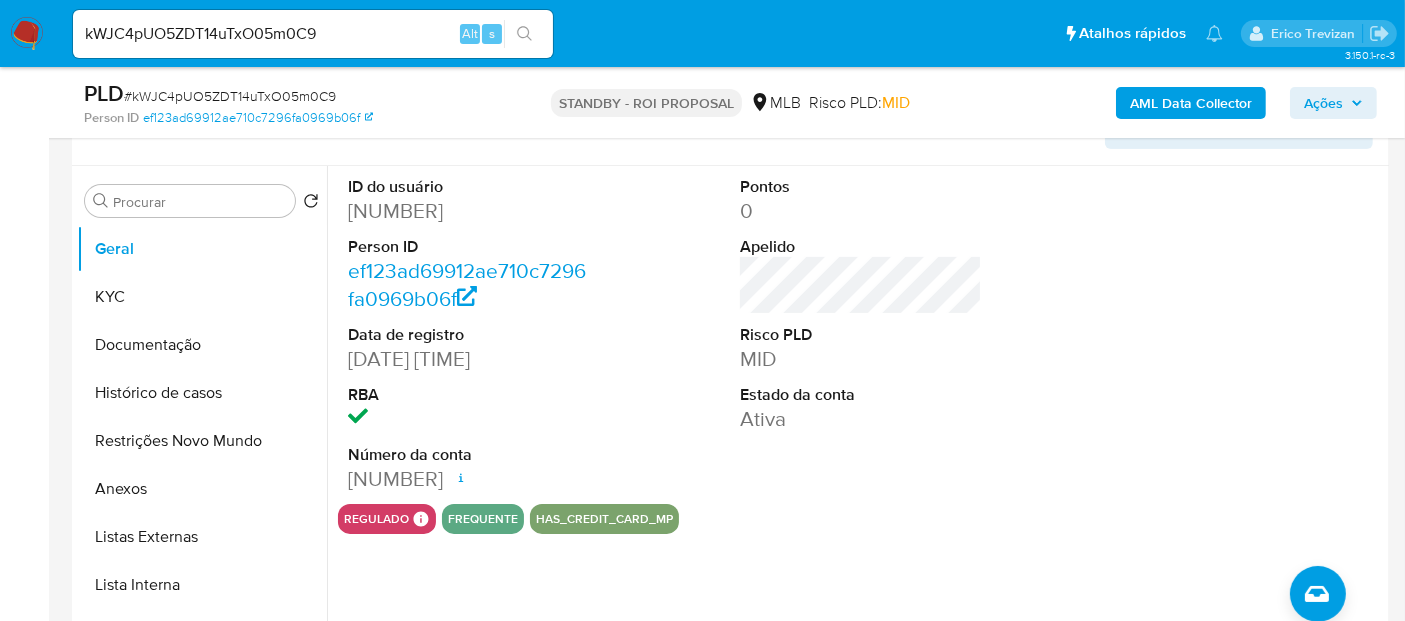 scroll, scrollTop: 388, scrollLeft: 0, axis: vertical 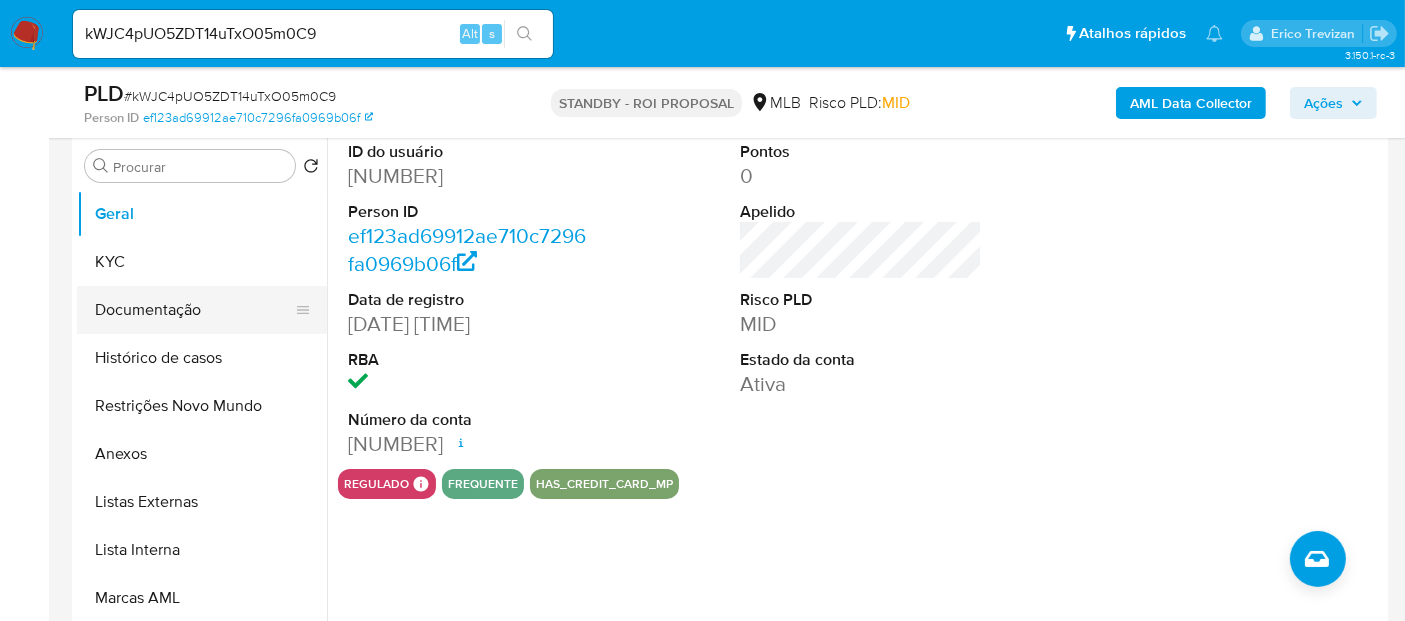 drag, startPoint x: 159, startPoint y: 310, endPoint x: 180, endPoint y: 309, distance: 21.023796 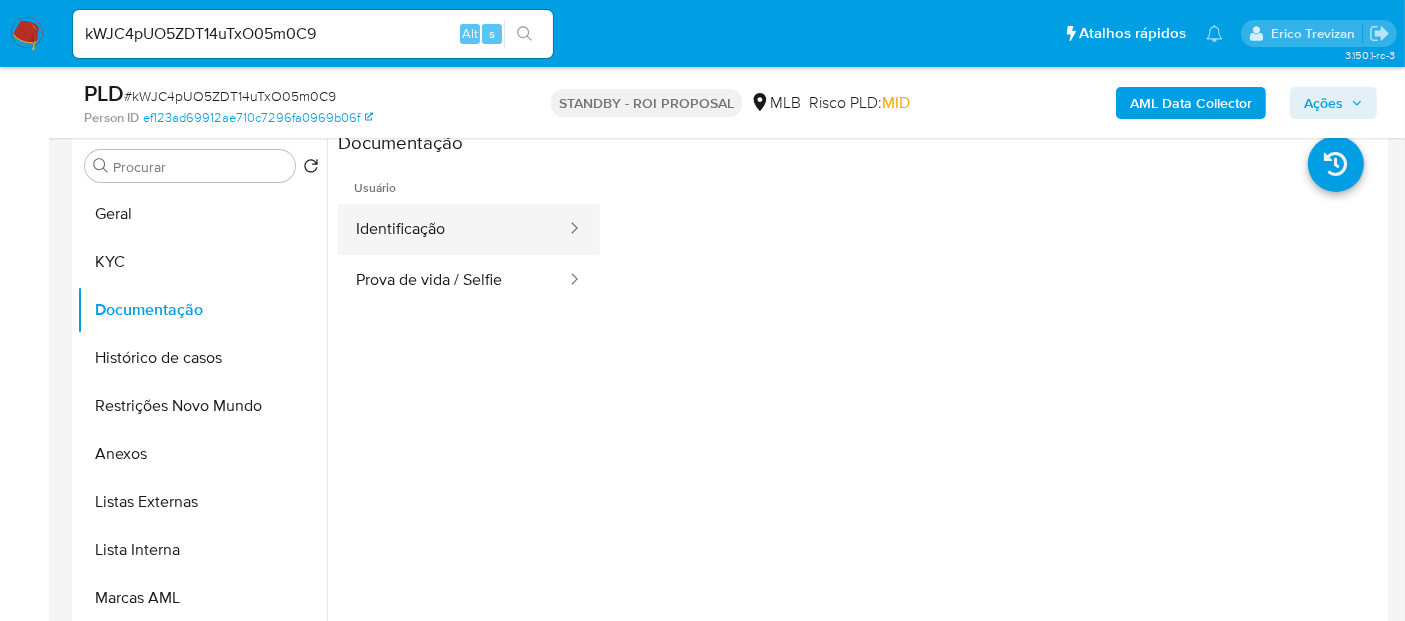 click on "Identificação" at bounding box center (453, 229) 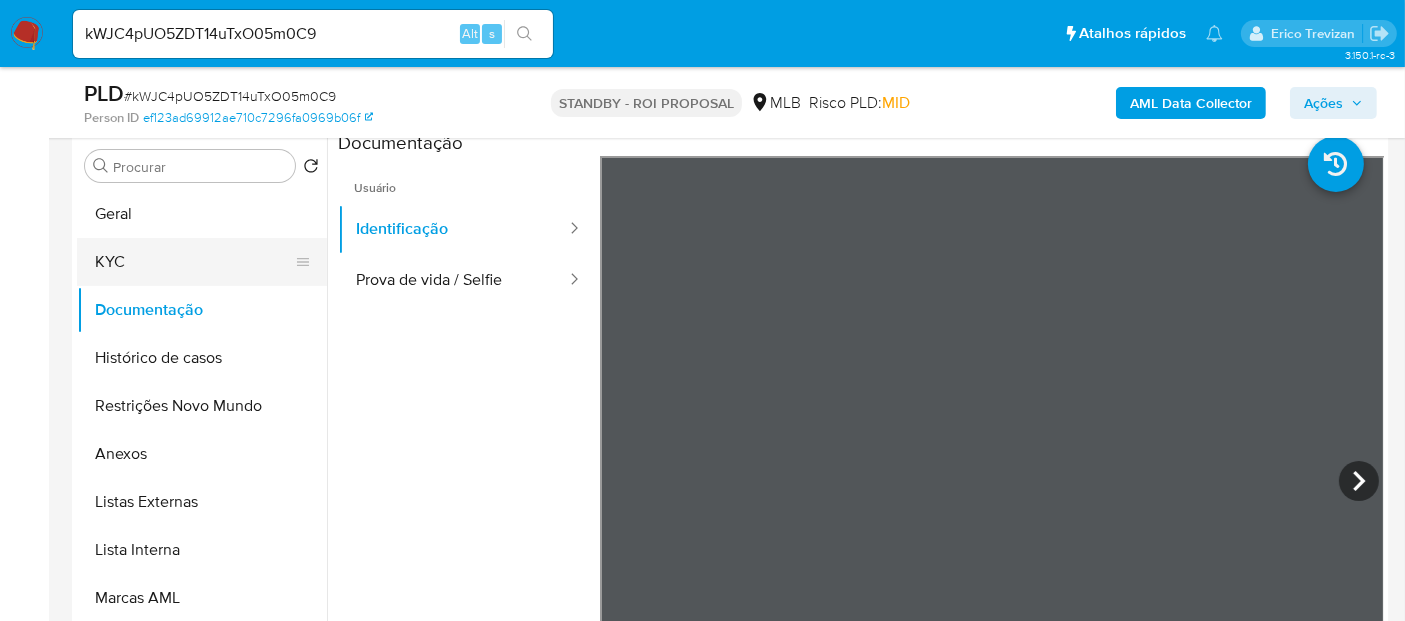 click on "KYC" at bounding box center (194, 262) 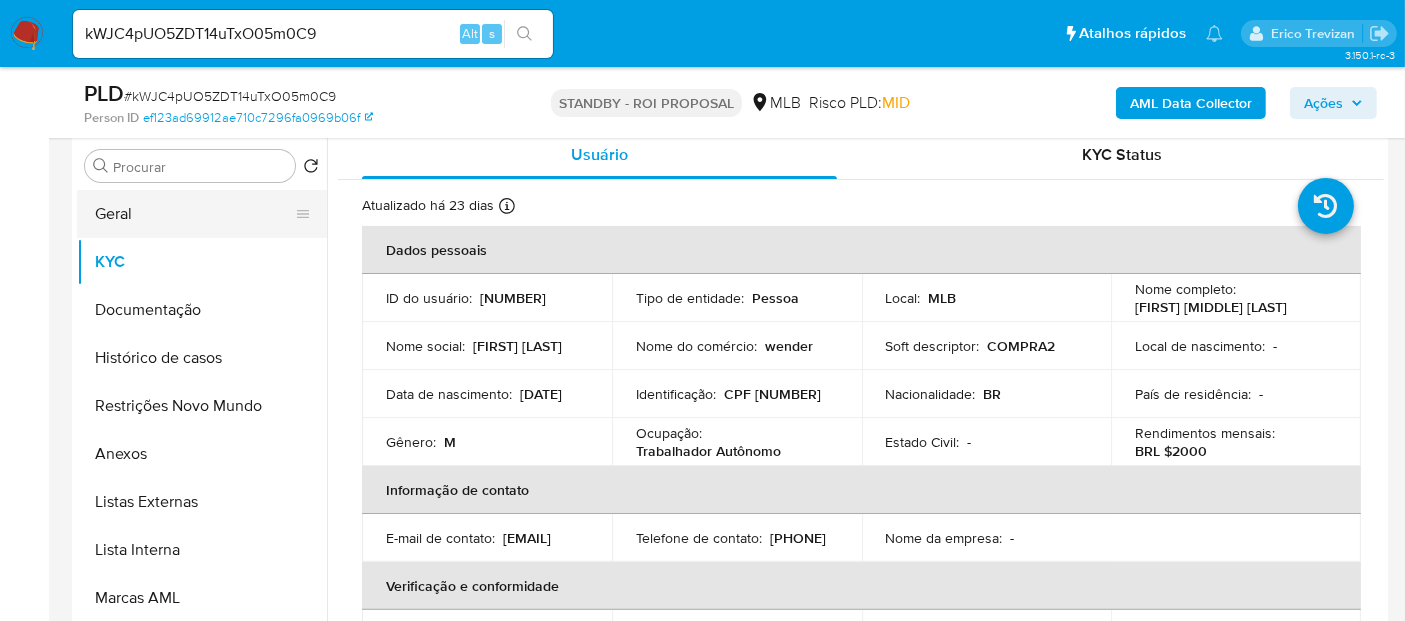 drag, startPoint x: 141, startPoint y: 212, endPoint x: 174, endPoint y: 209, distance: 33.13608 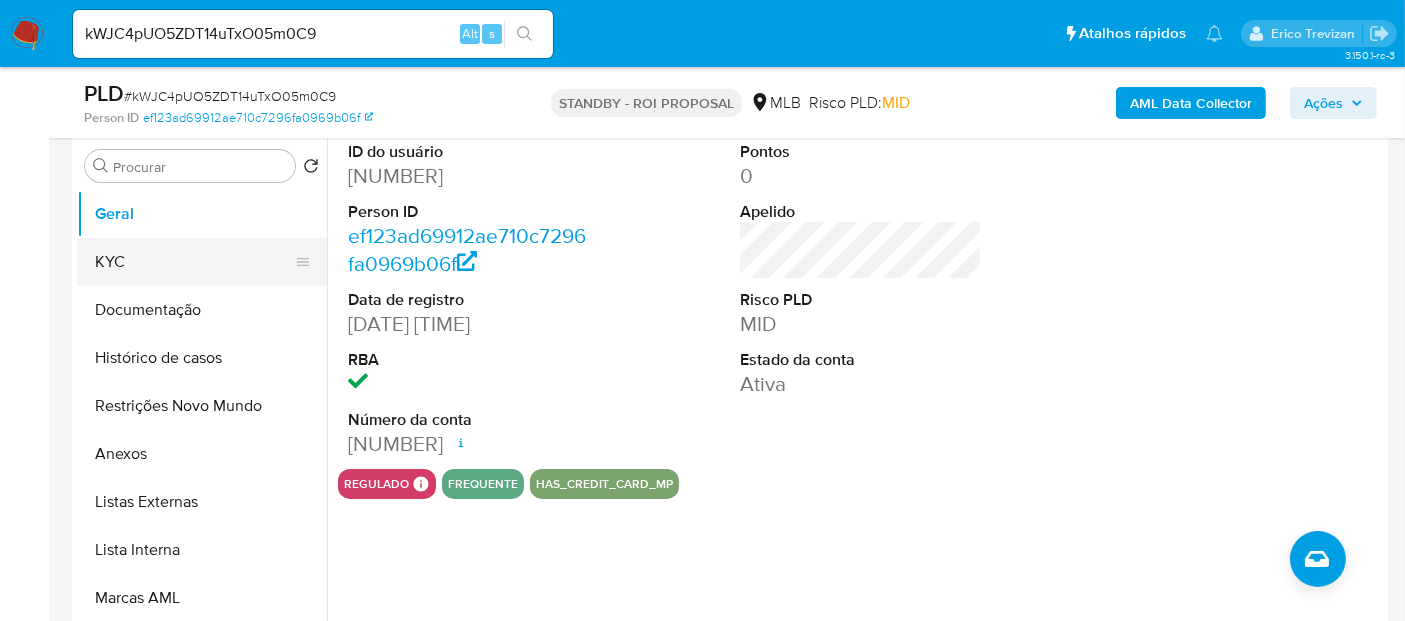 drag, startPoint x: 131, startPoint y: 257, endPoint x: 140, endPoint y: 263, distance: 10.816654 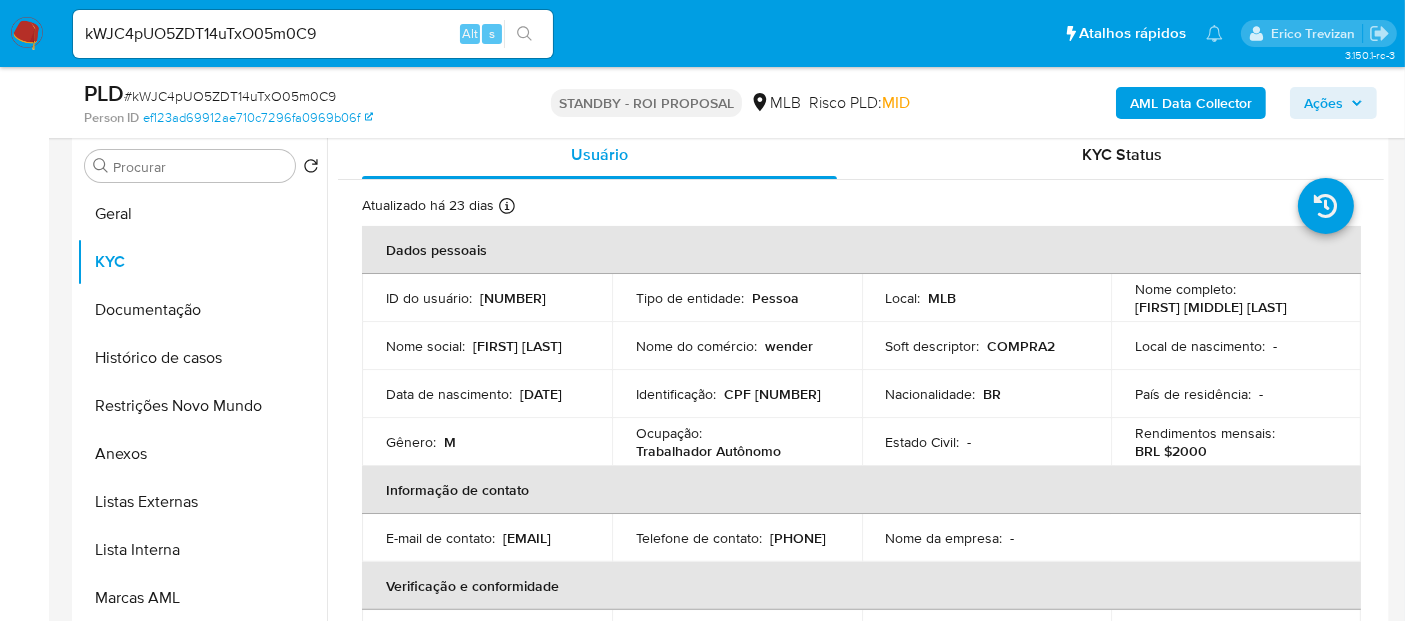 drag, startPoint x: 383, startPoint y: 404, endPoint x: 495, endPoint y: 405, distance: 112.00446 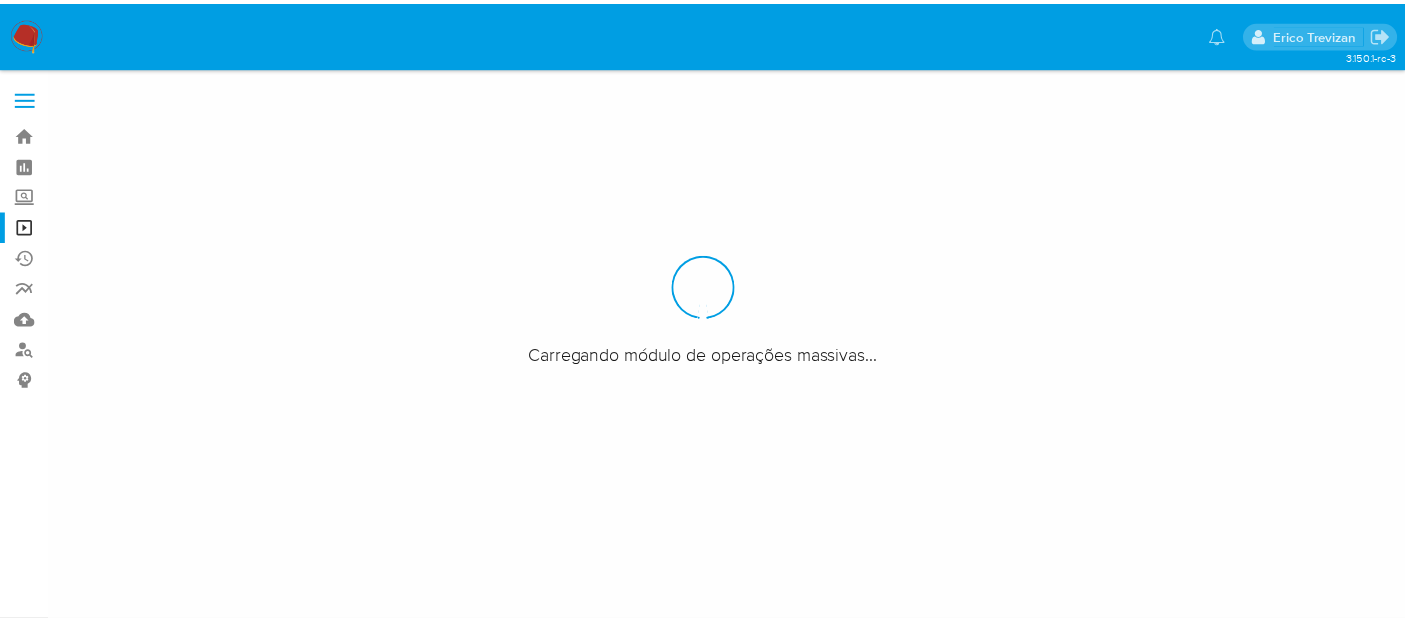 scroll, scrollTop: 0, scrollLeft: 0, axis: both 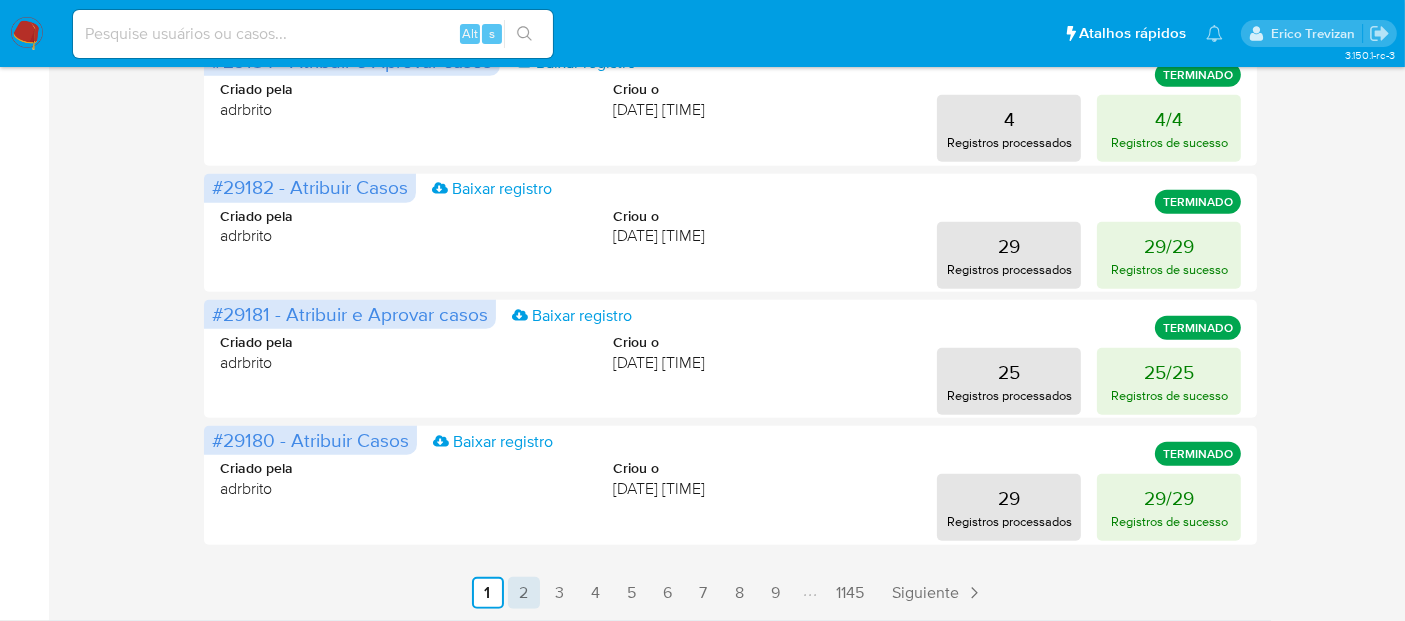 click on "2" at bounding box center [524, 593] 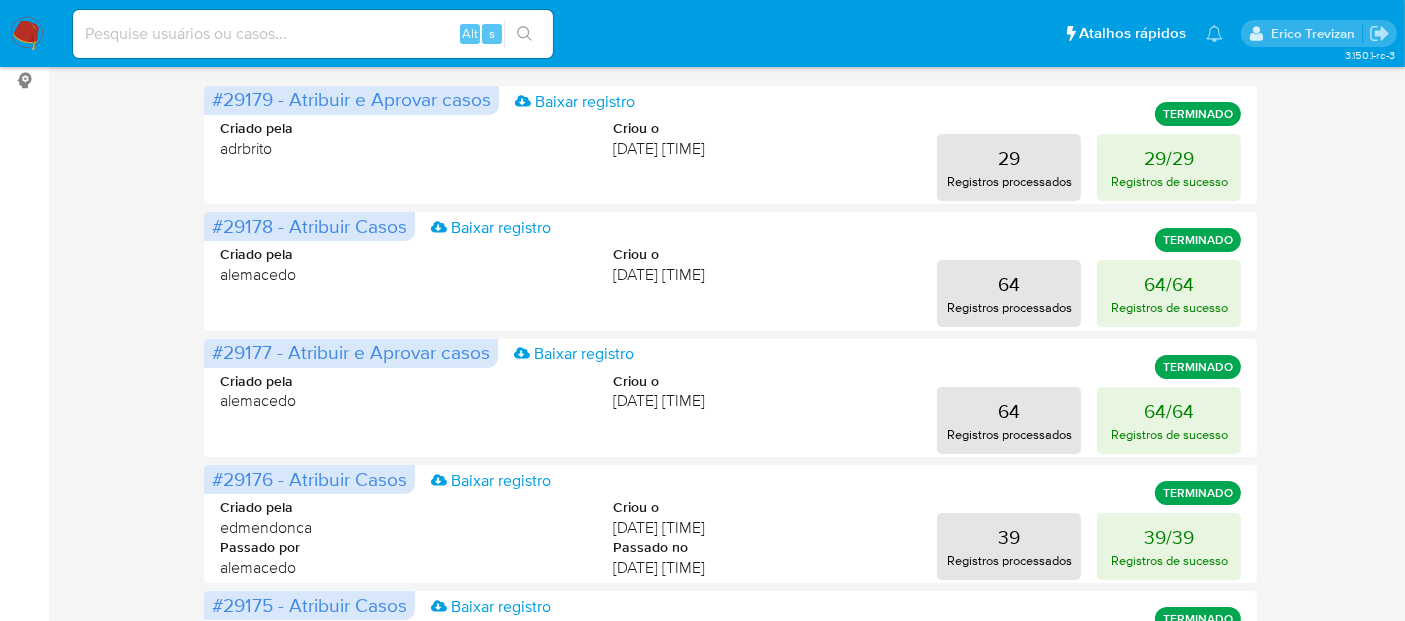 scroll, scrollTop: 1097, scrollLeft: 0, axis: vertical 